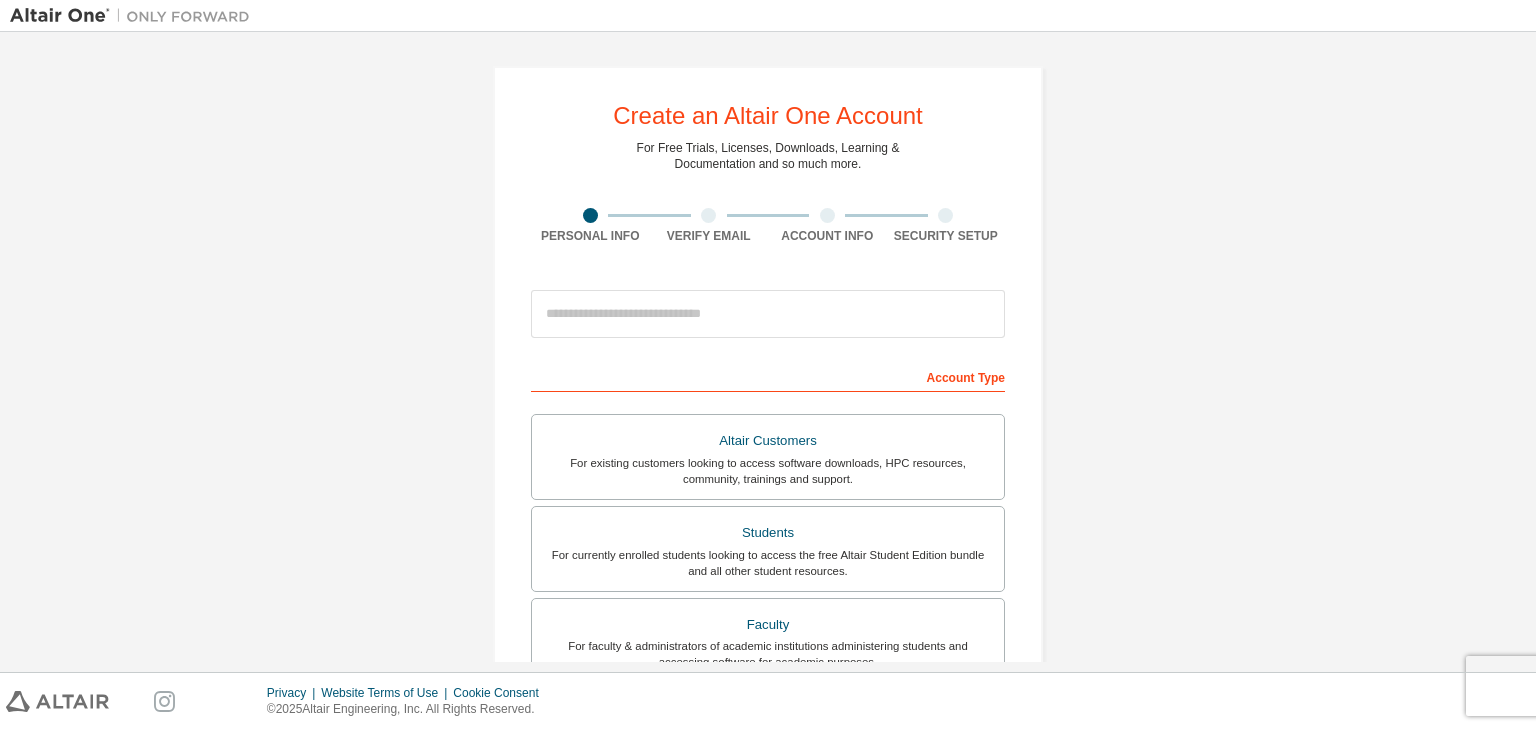 scroll, scrollTop: 0, scrollLeft: 0, axis: both 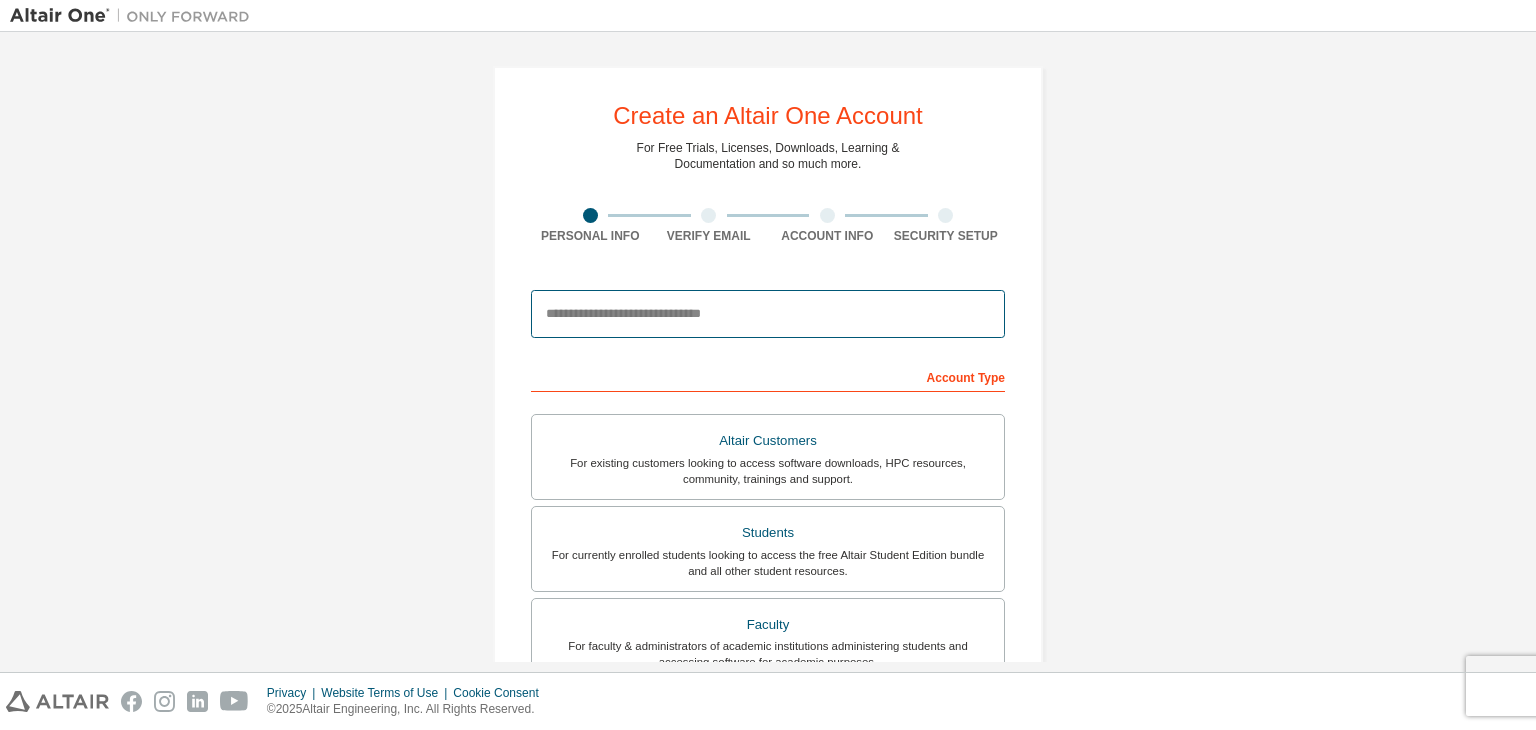 click at bounding box center (768, 314) 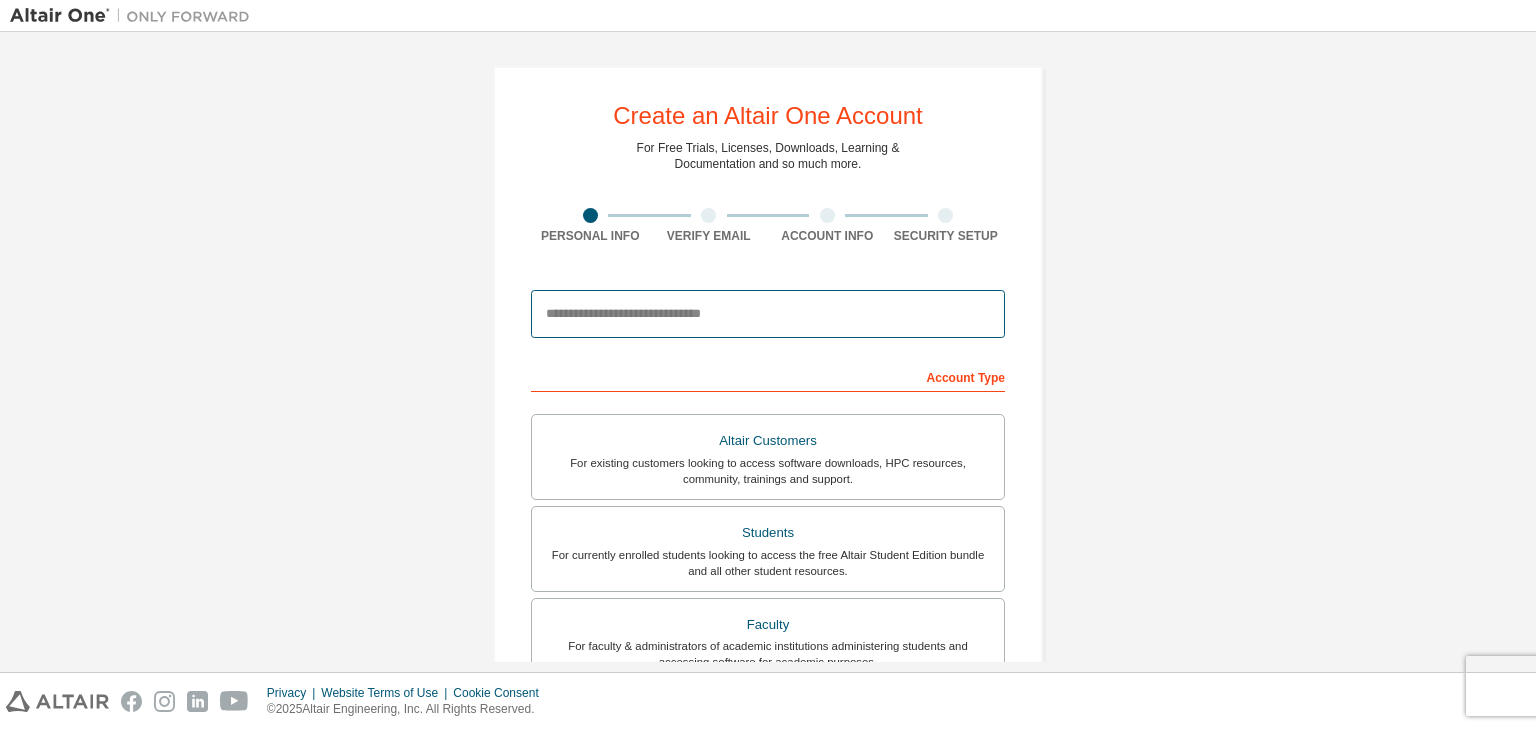 type on "**********" 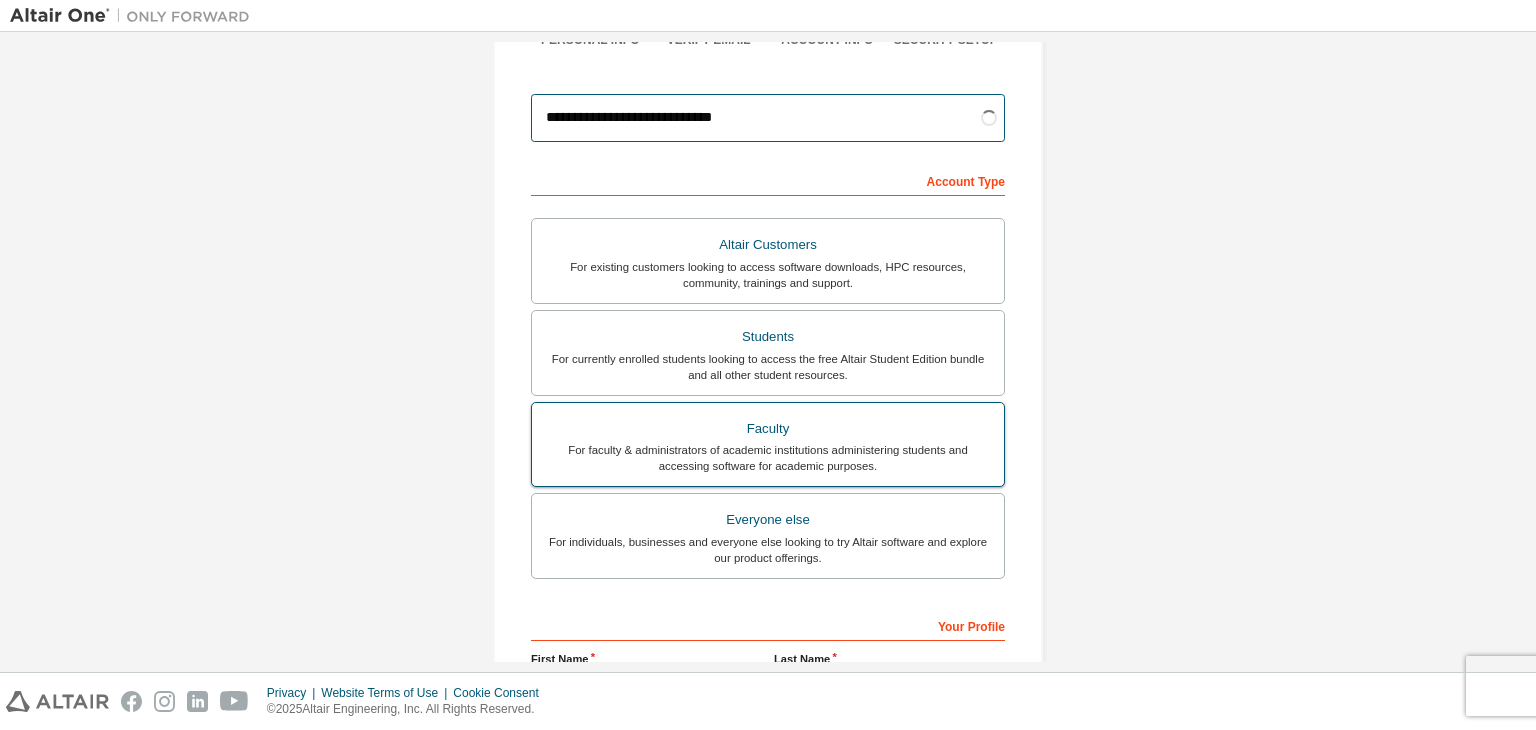 scroll, scrollTop: 200, scrollLeft: 0, axis: vertical 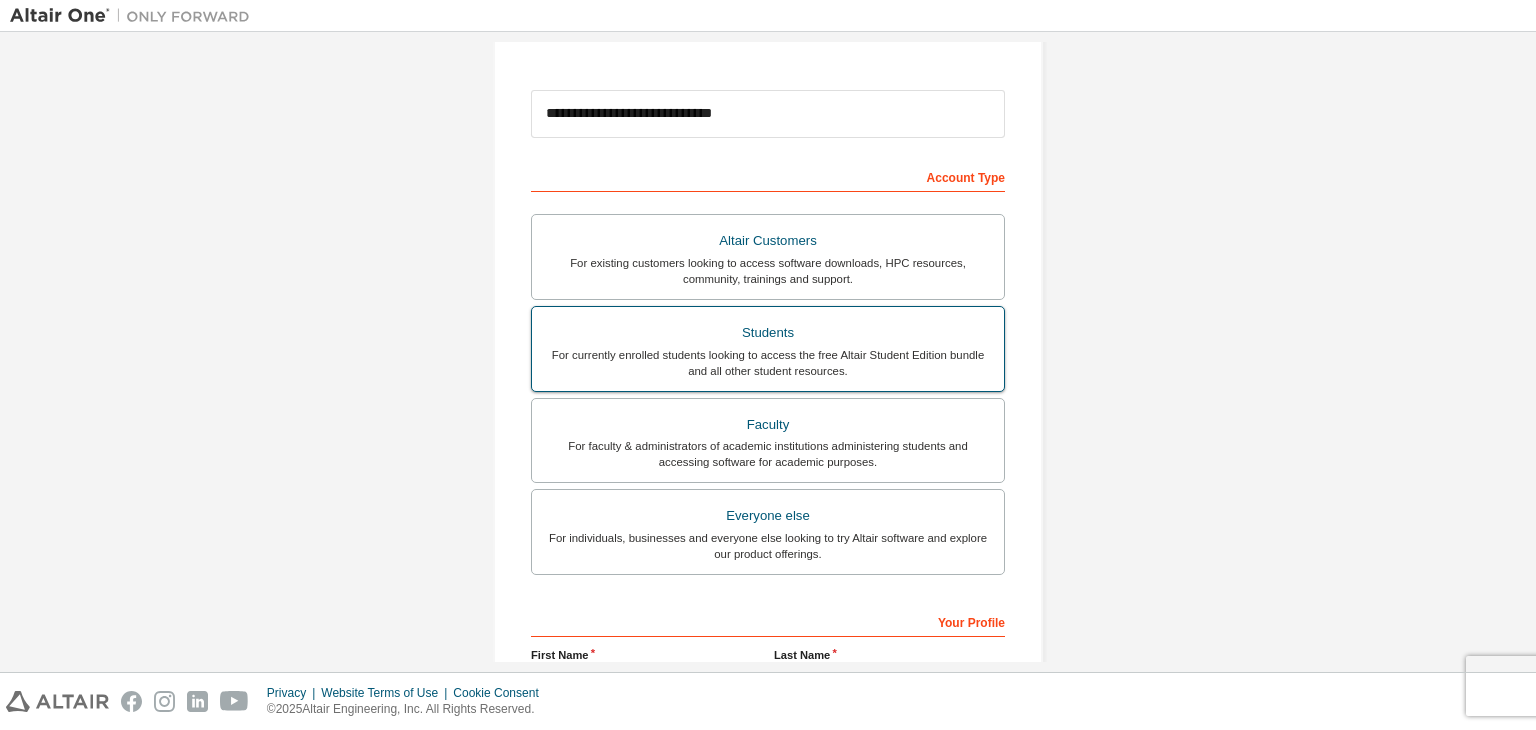 click on "Students" at bounding box center (768, 333) 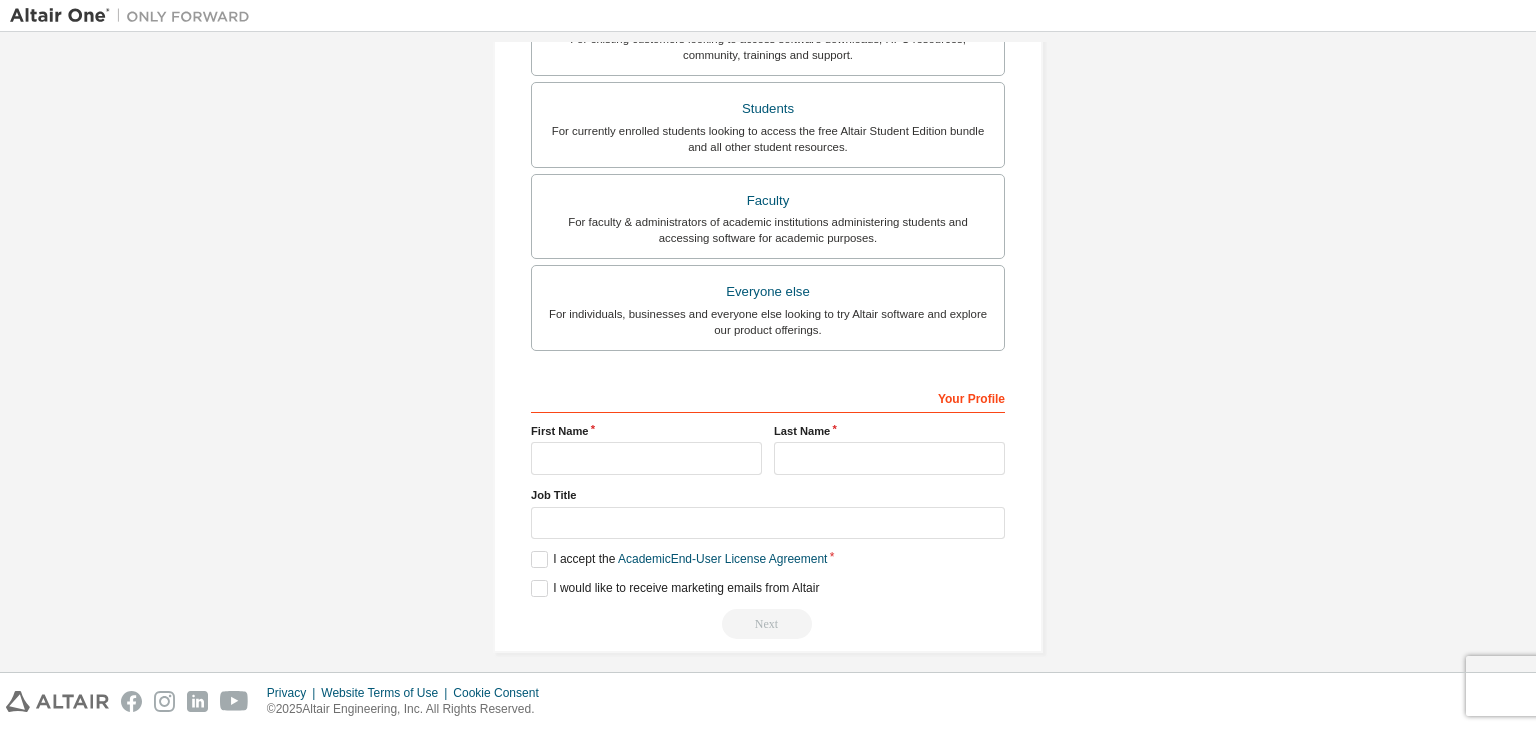 scroll, scrollTop: 435, scrollLeft: 0, axis: vertical 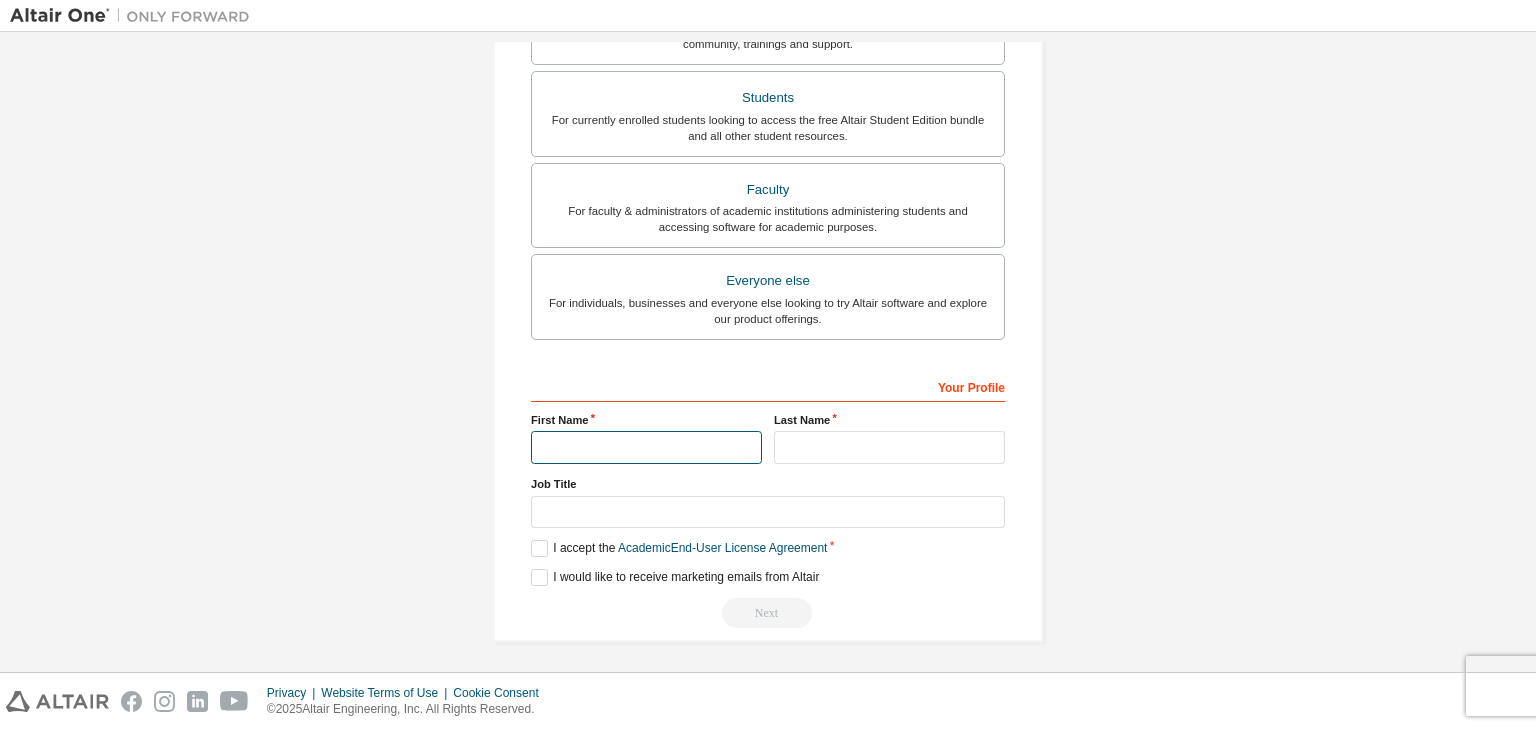 click at bounding box center [646, 447] 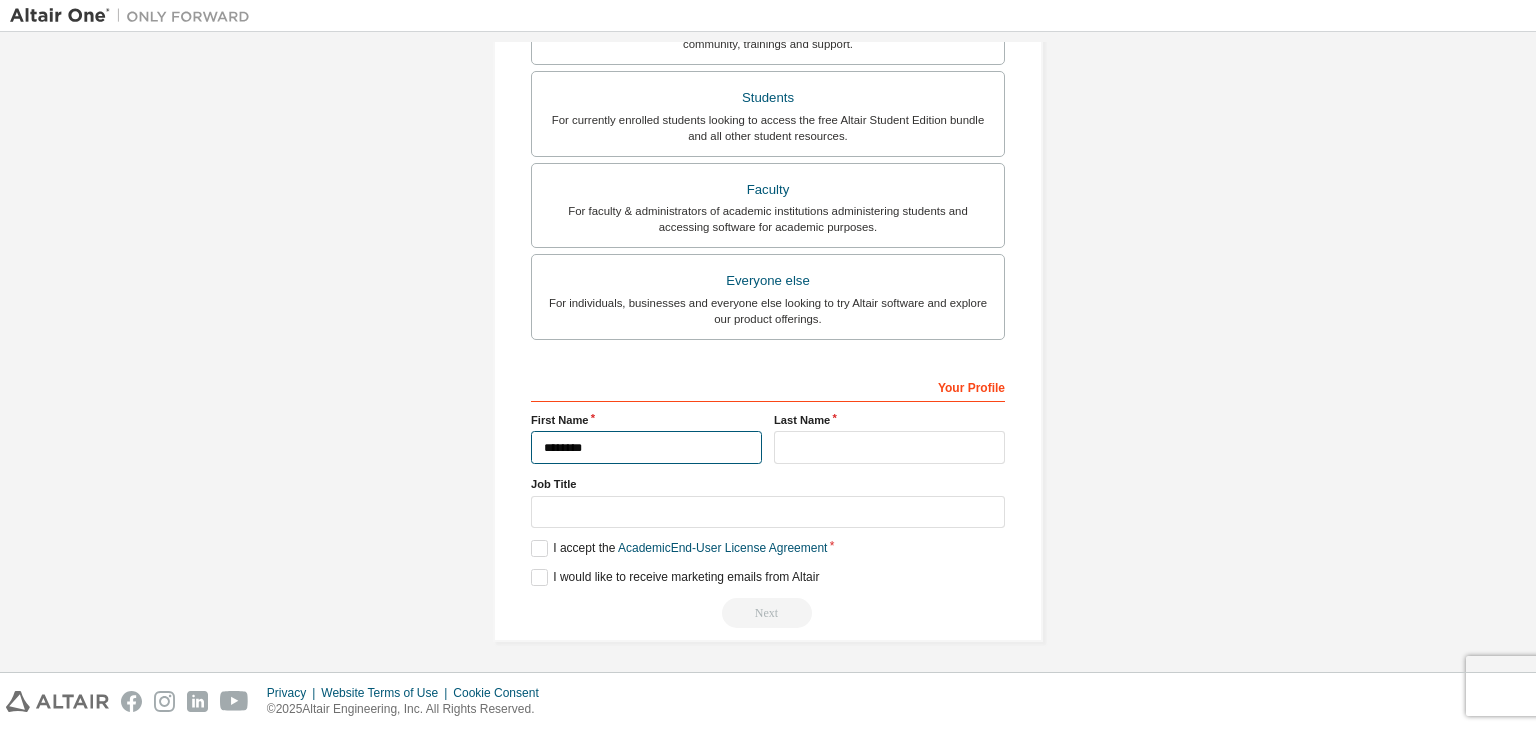 type on "********" 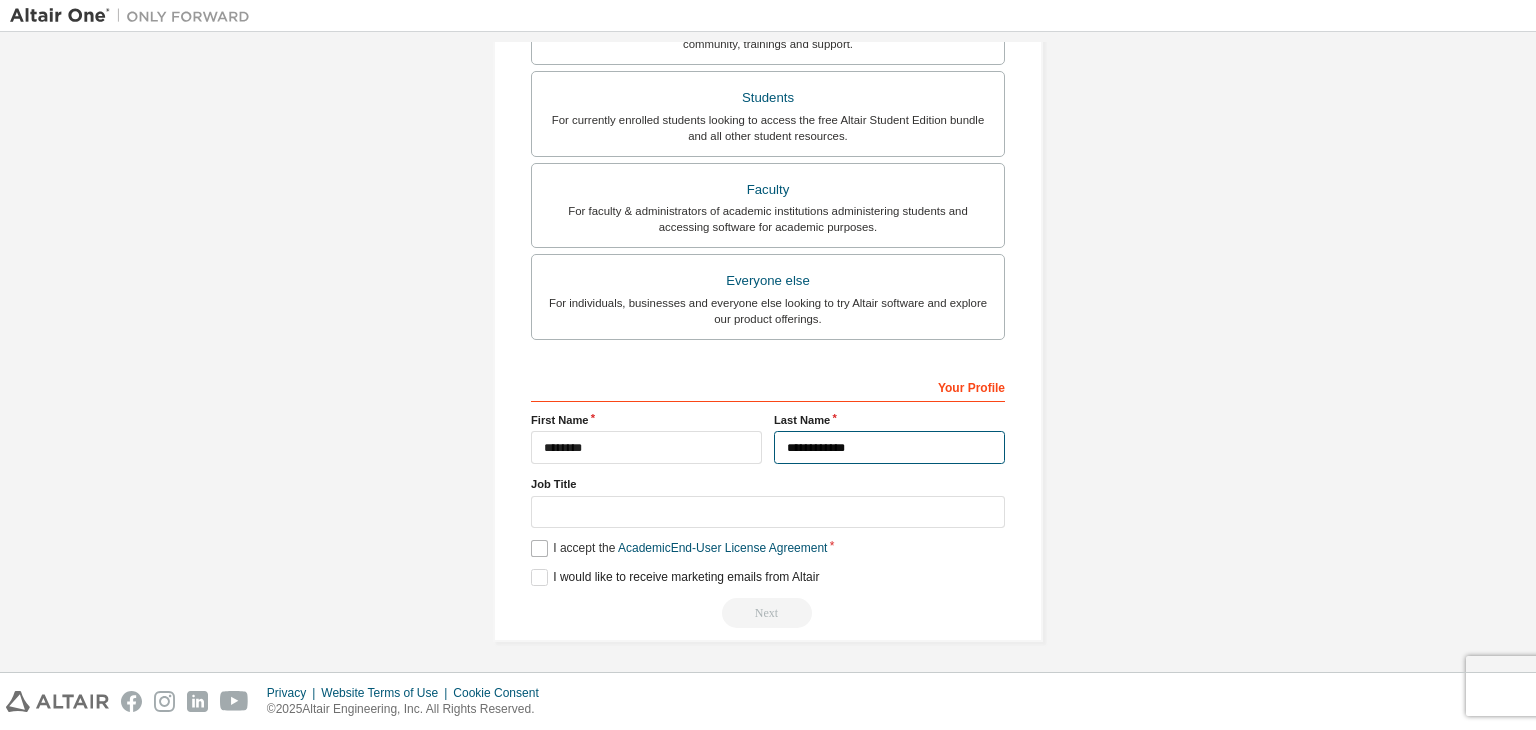 type on "**********" 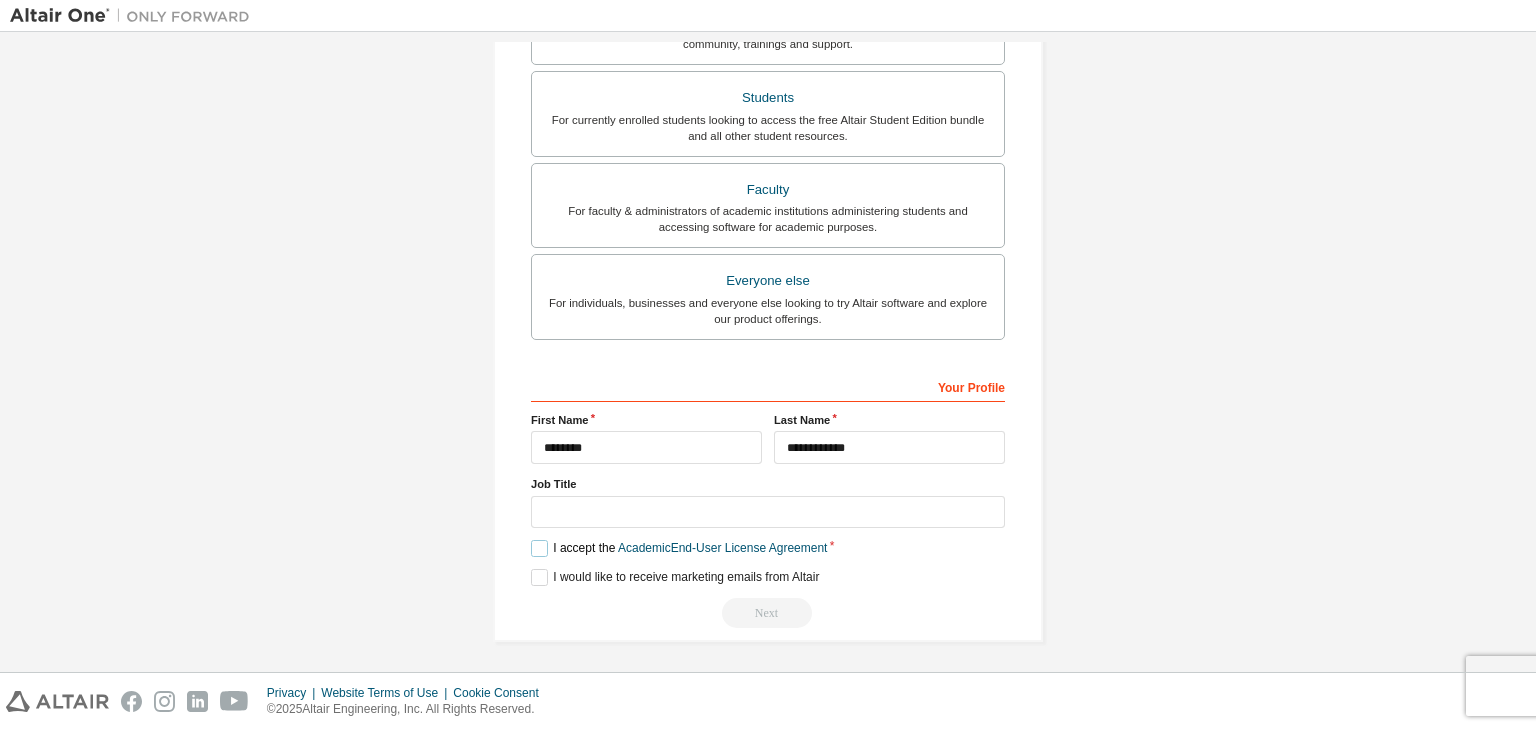 click on "I accept the   Academic   End-User License Agreement" at bounding box center [679, 548] 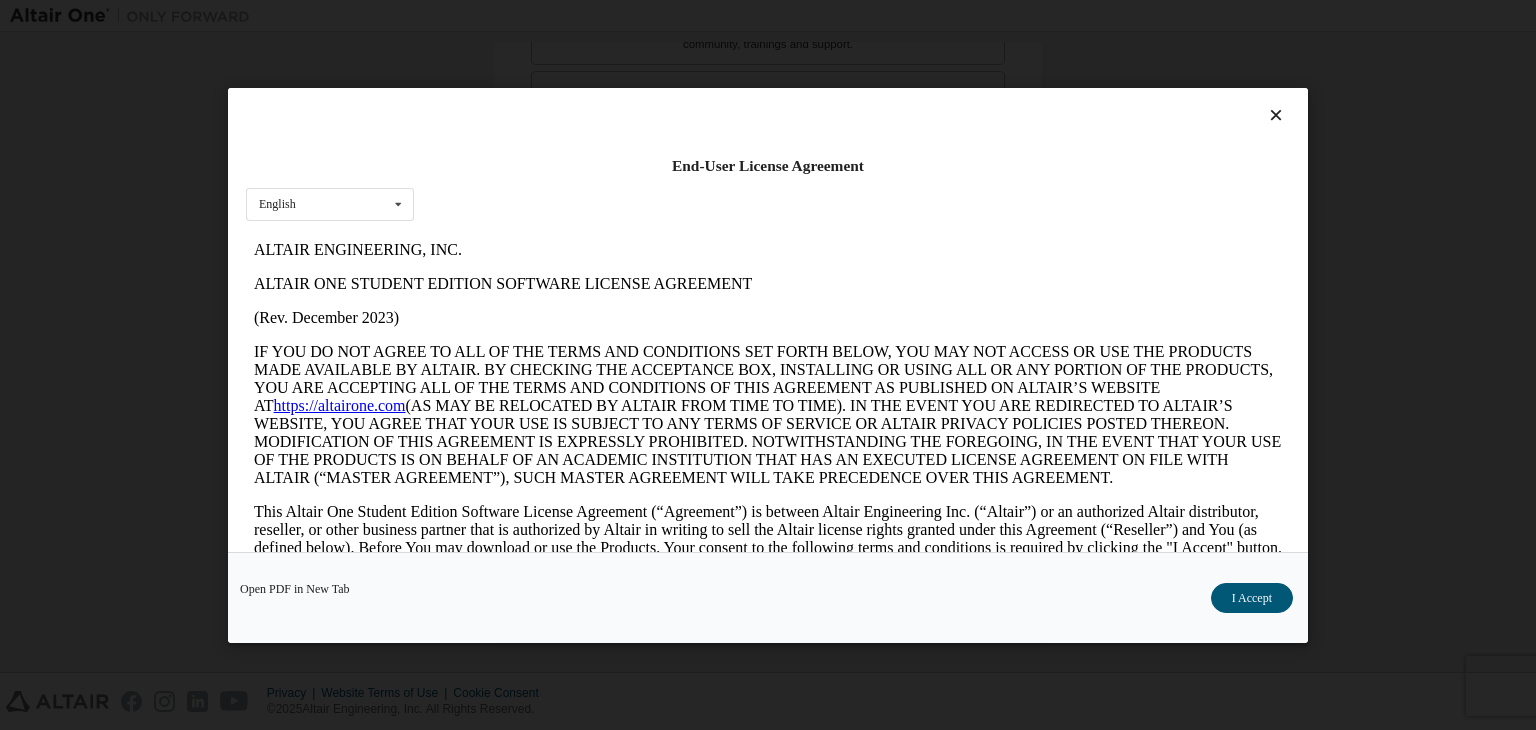 scroll, scrollTop: 0, scrollLeft: 0, axis: both 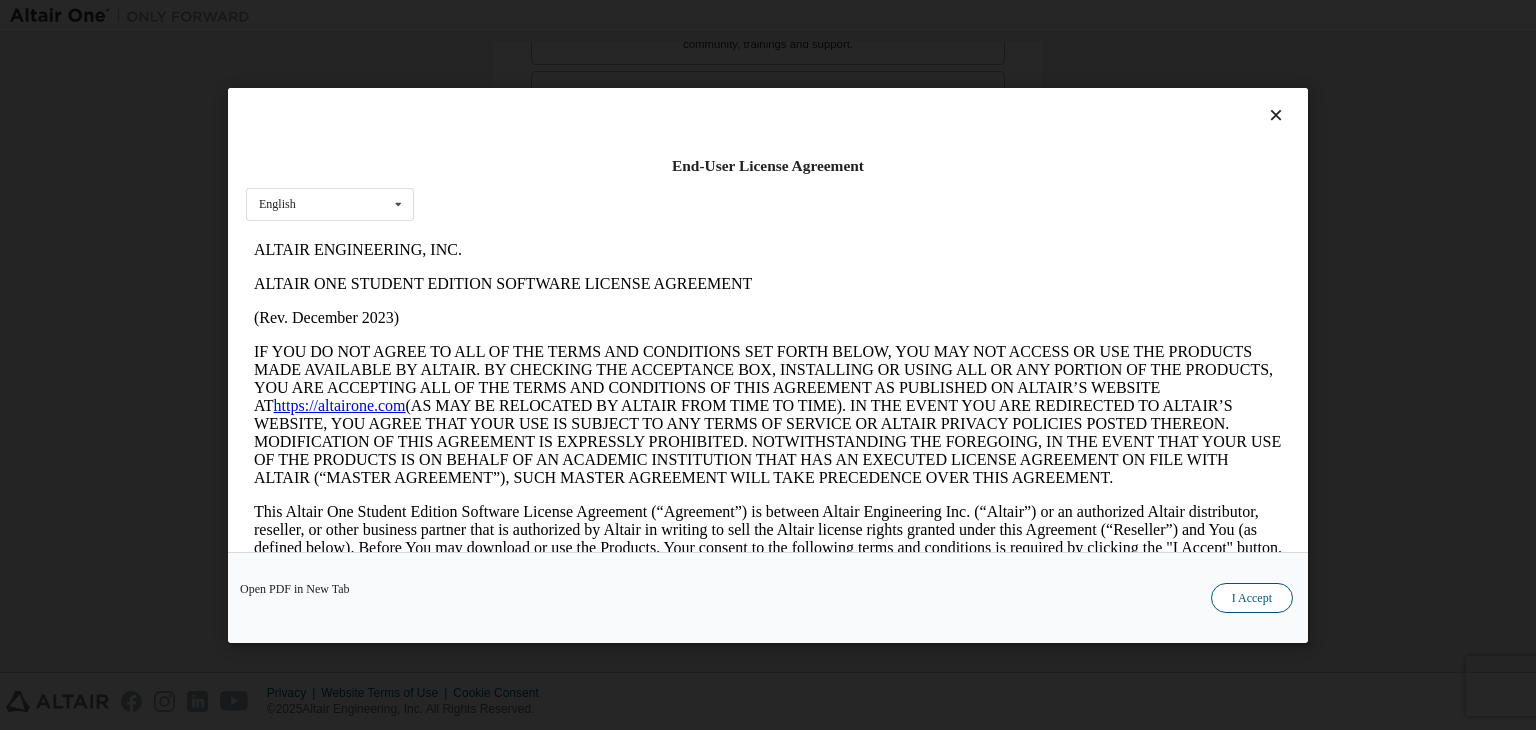 click on "I Accept" at bounding box center (1252, 598) 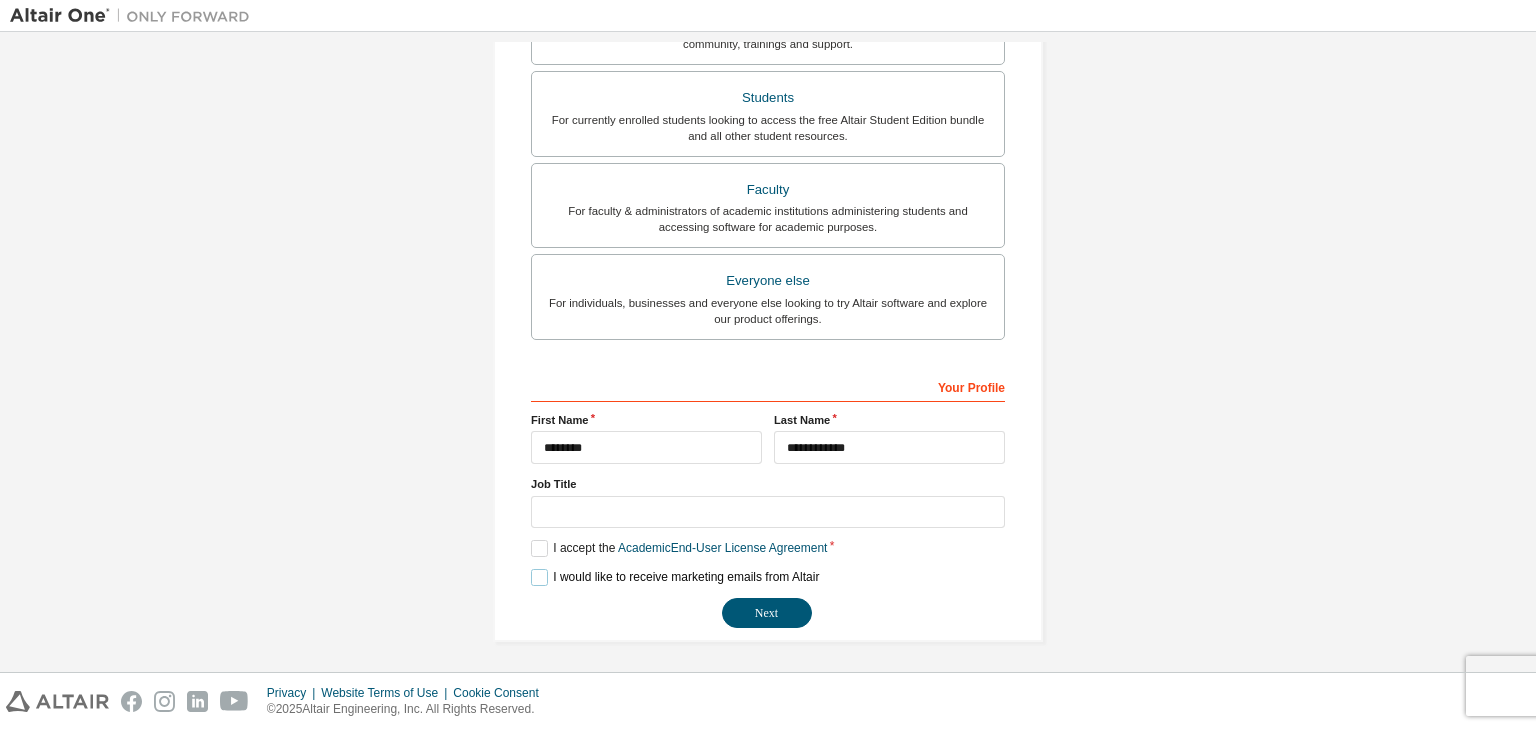 click on "I would like to receive marketing emails from Altair" at bounding box center (675, 577) 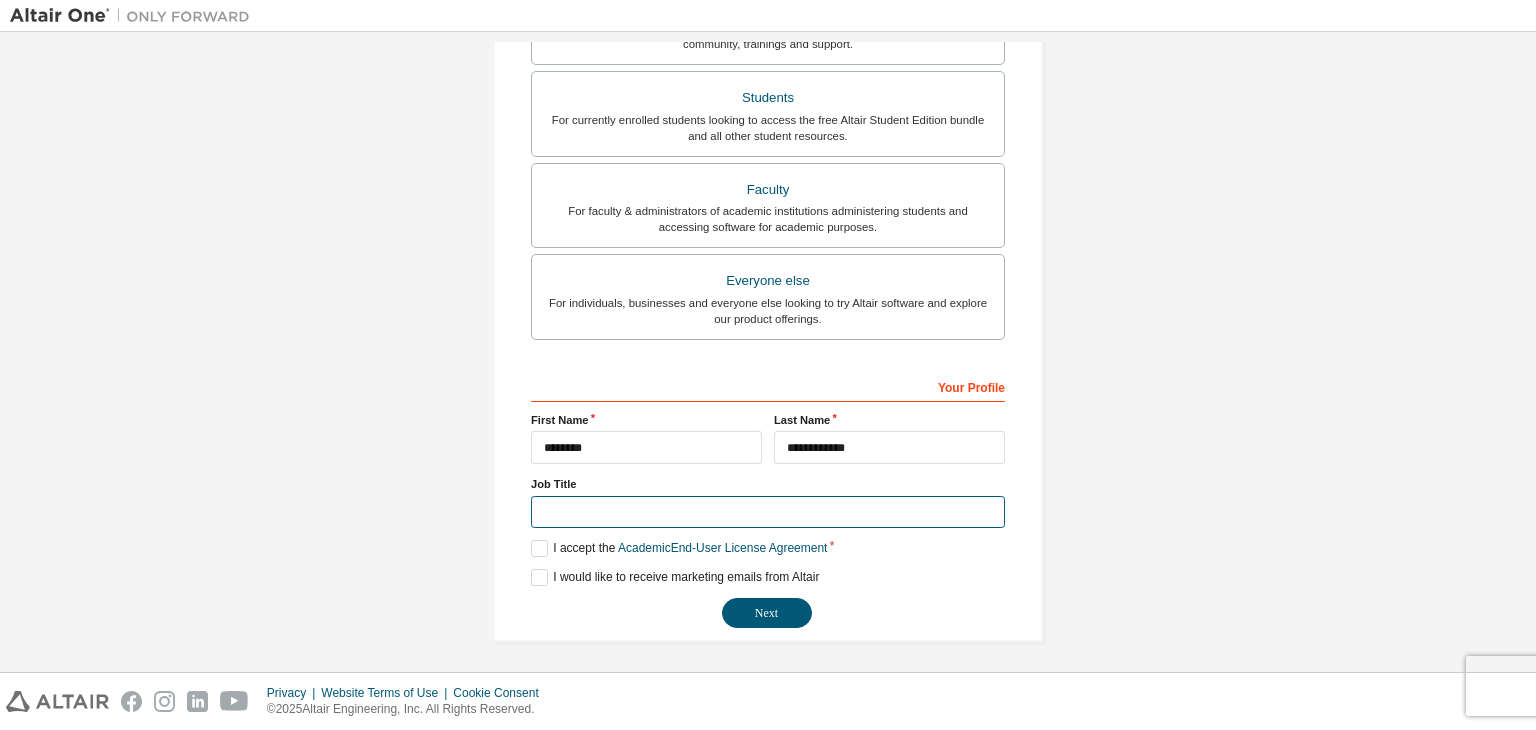 click at bounding box center (768, 512) 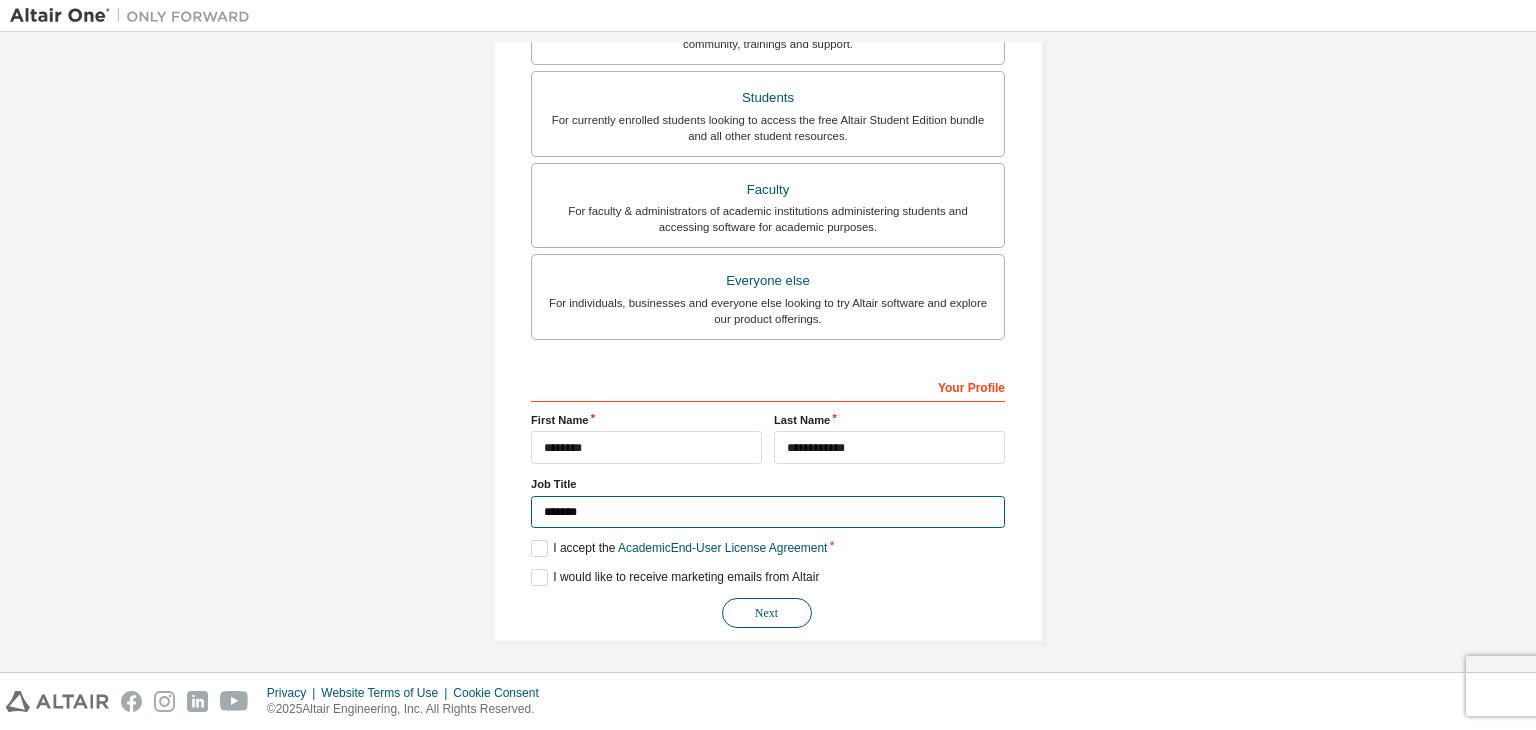 type on "*******" 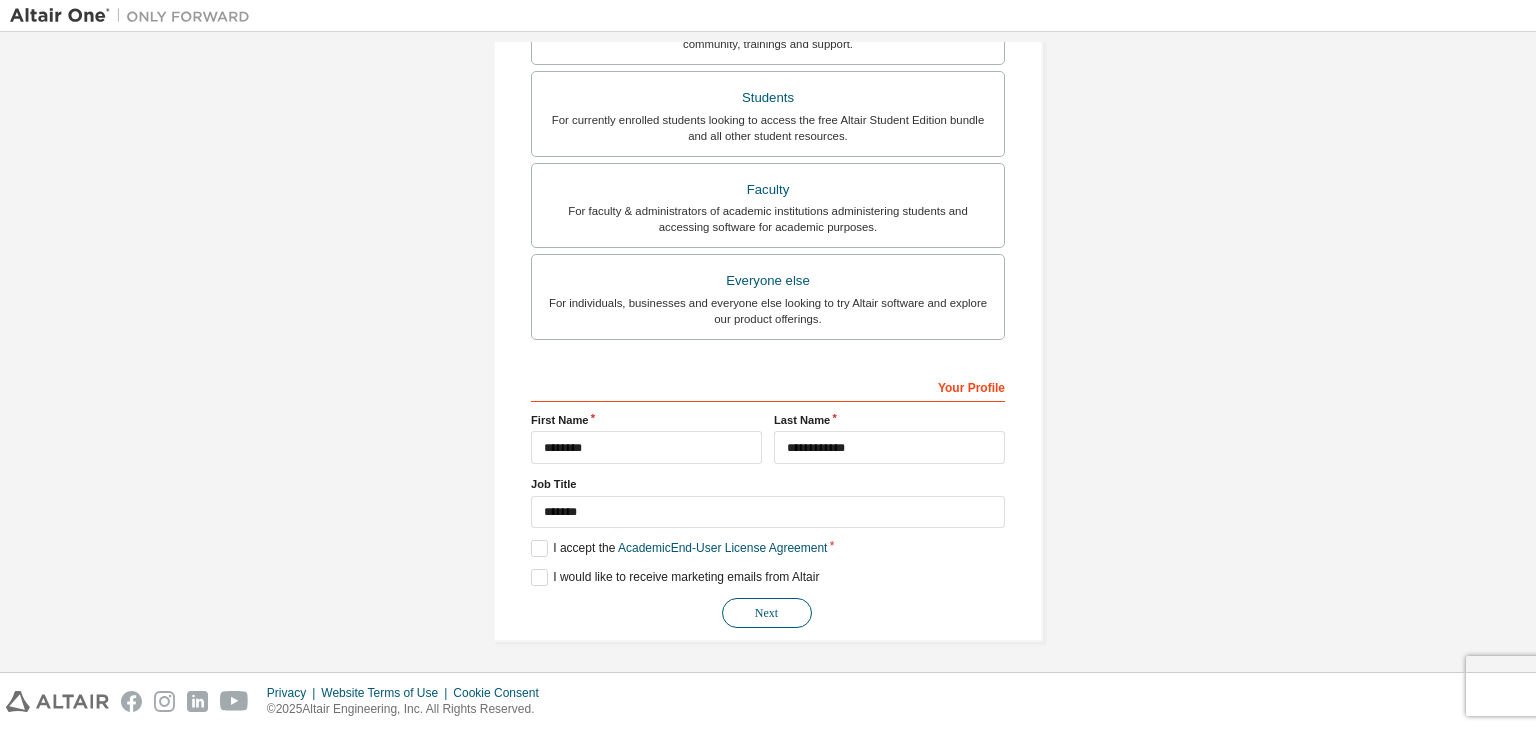 click on "Next" at bounding box center (767, 613) 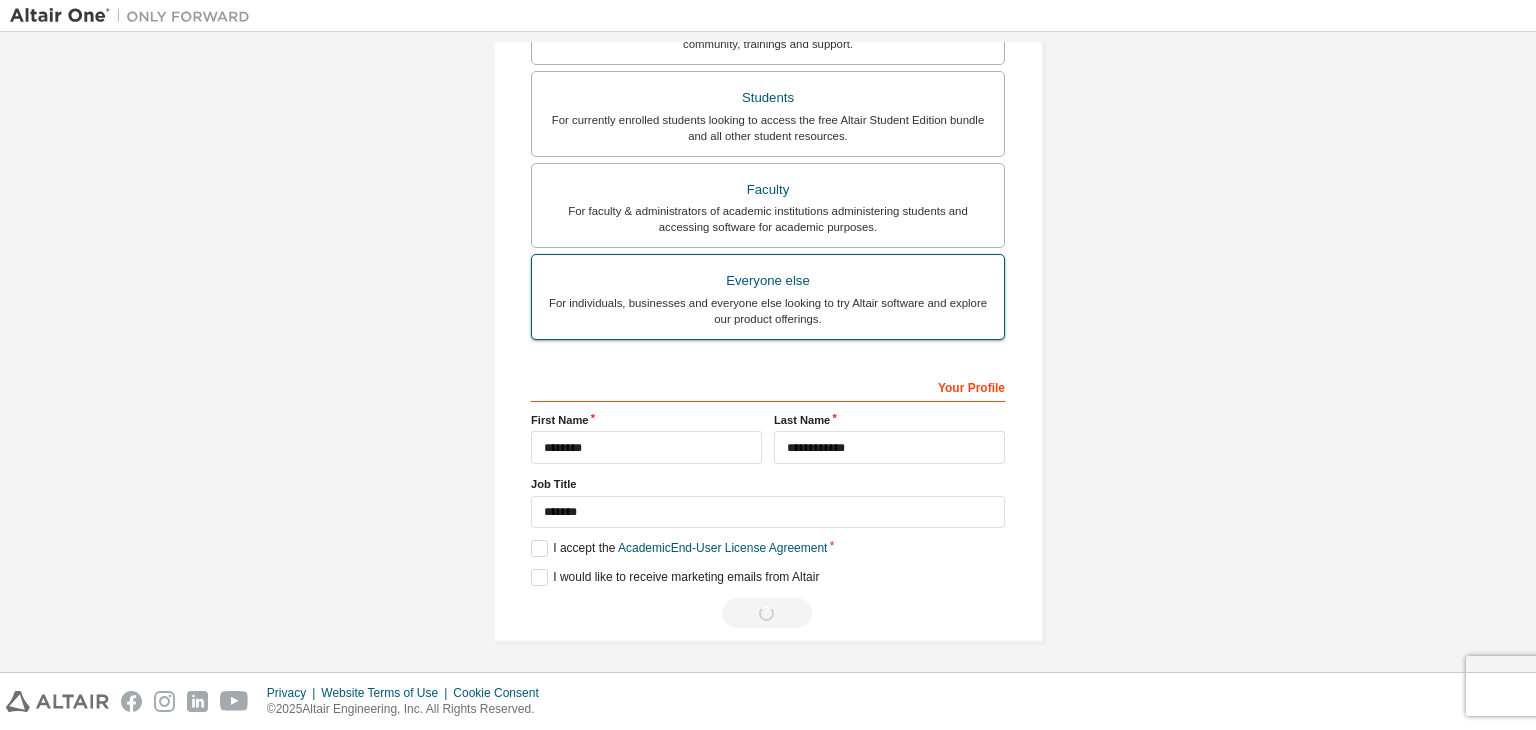 scroll, scrollTop: 0, scrollLeft: 0, axis: both 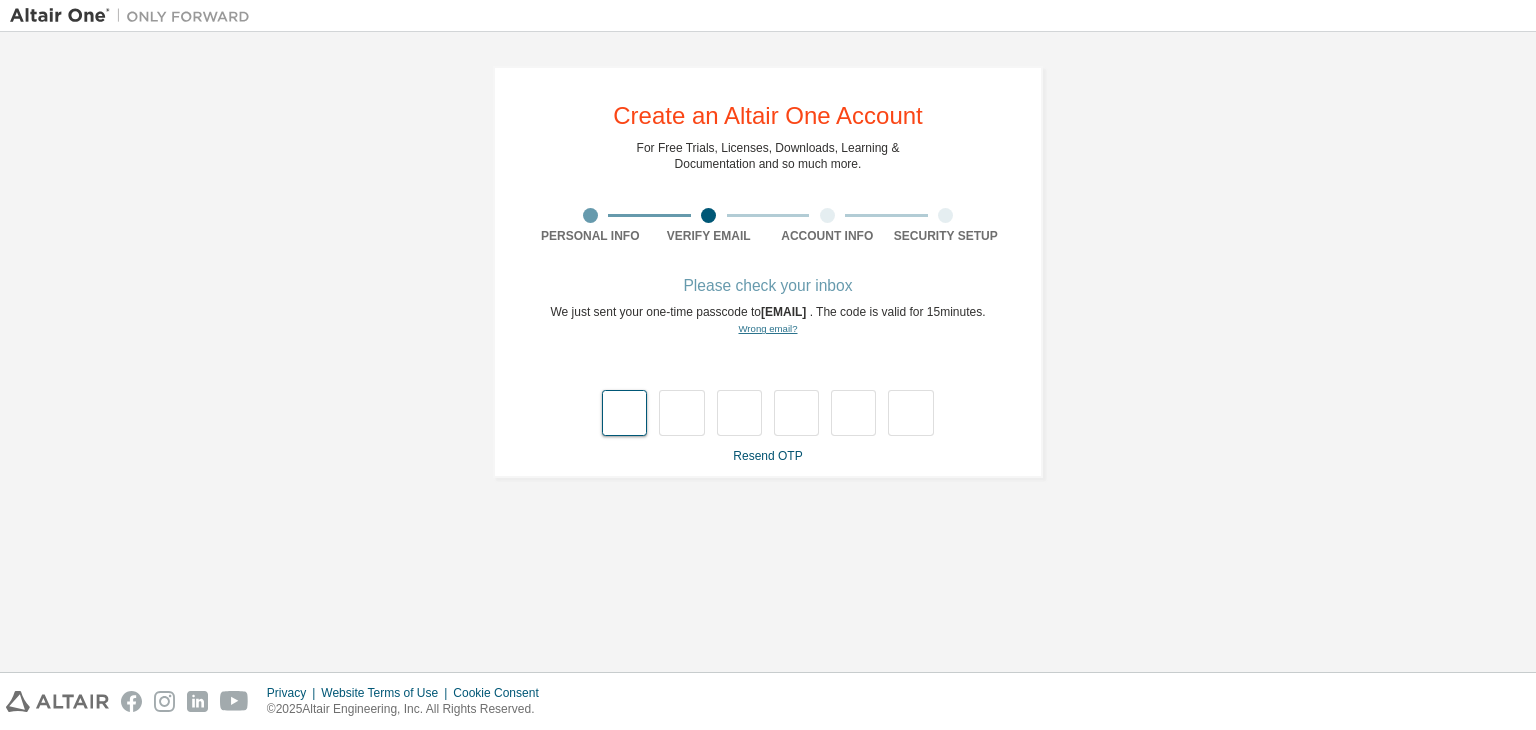 type on "*" 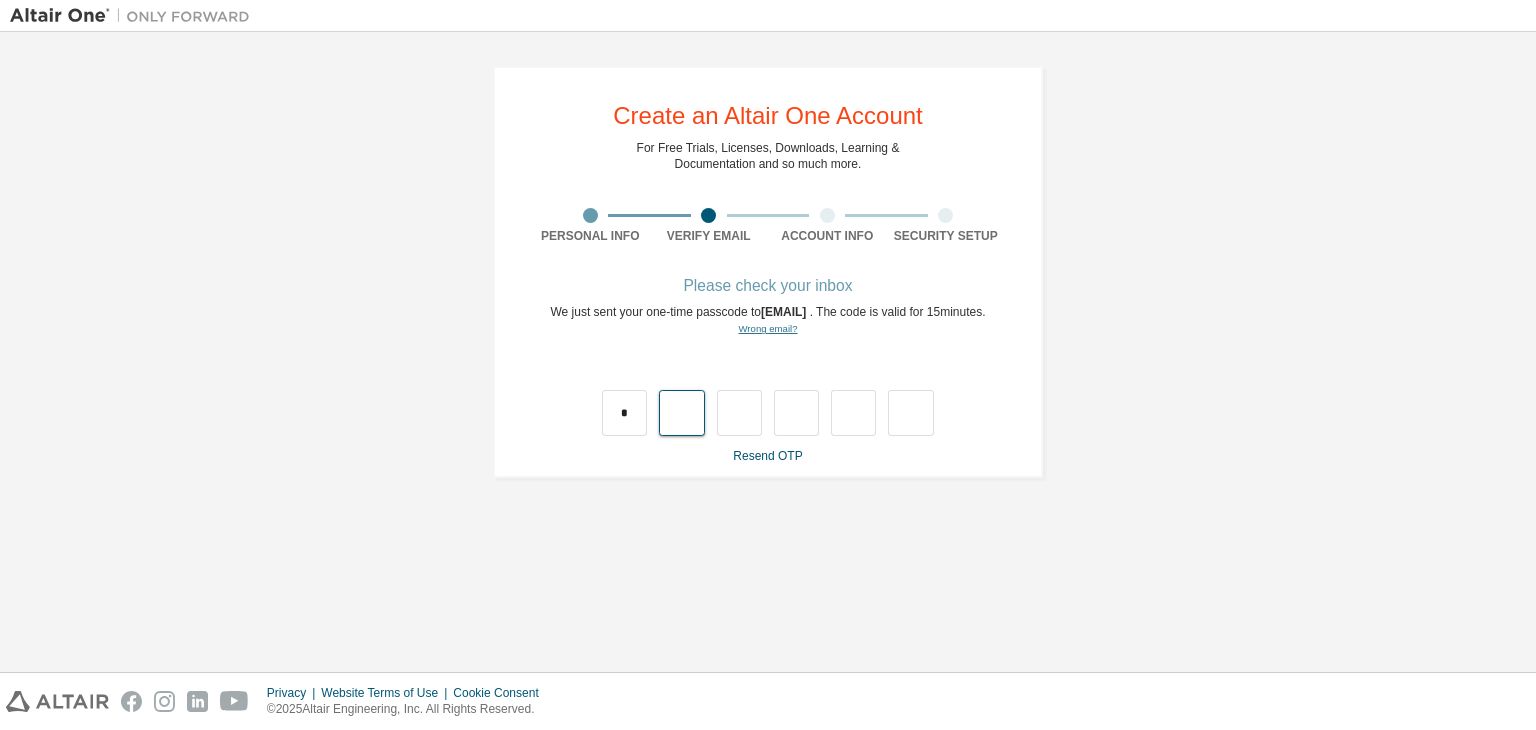 type on "*" 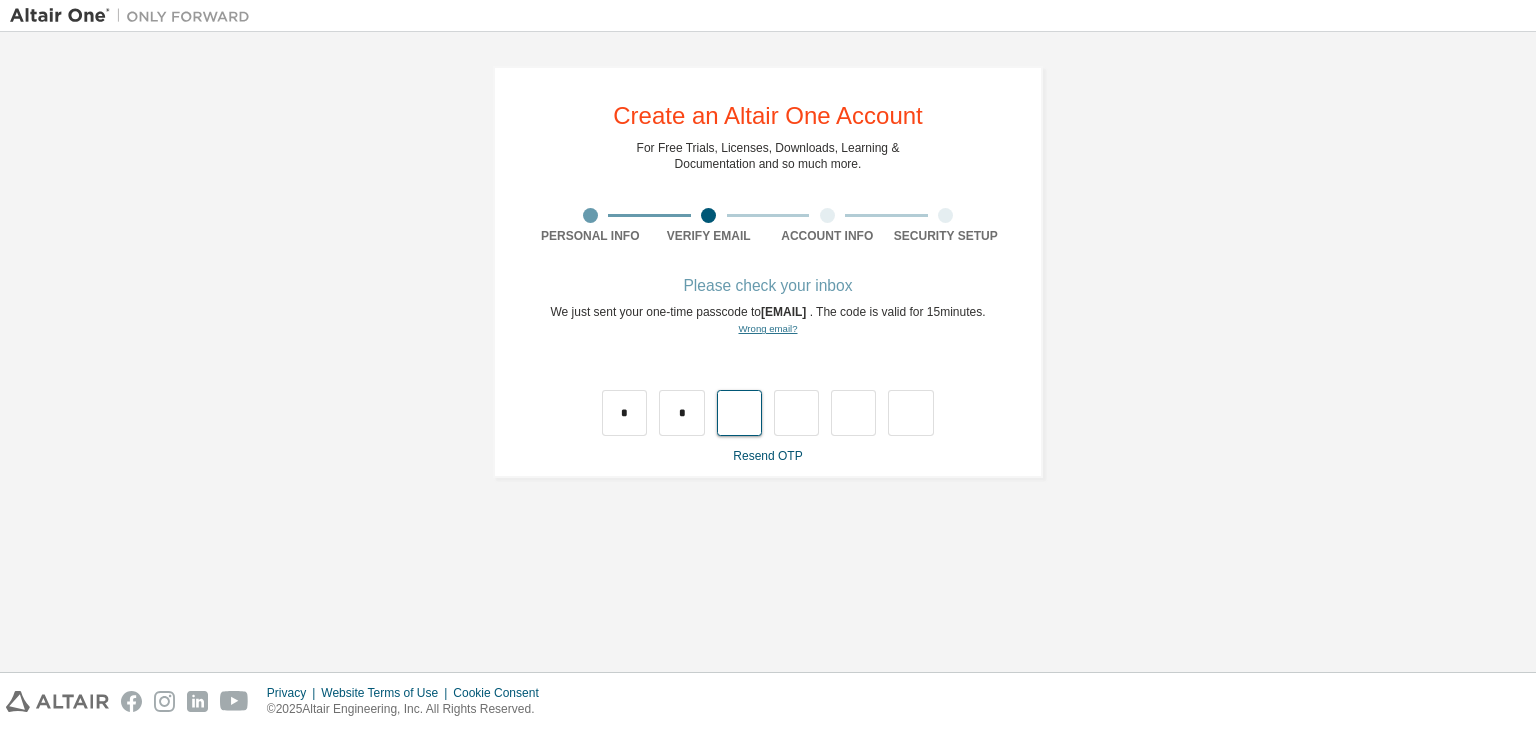 type on "*" 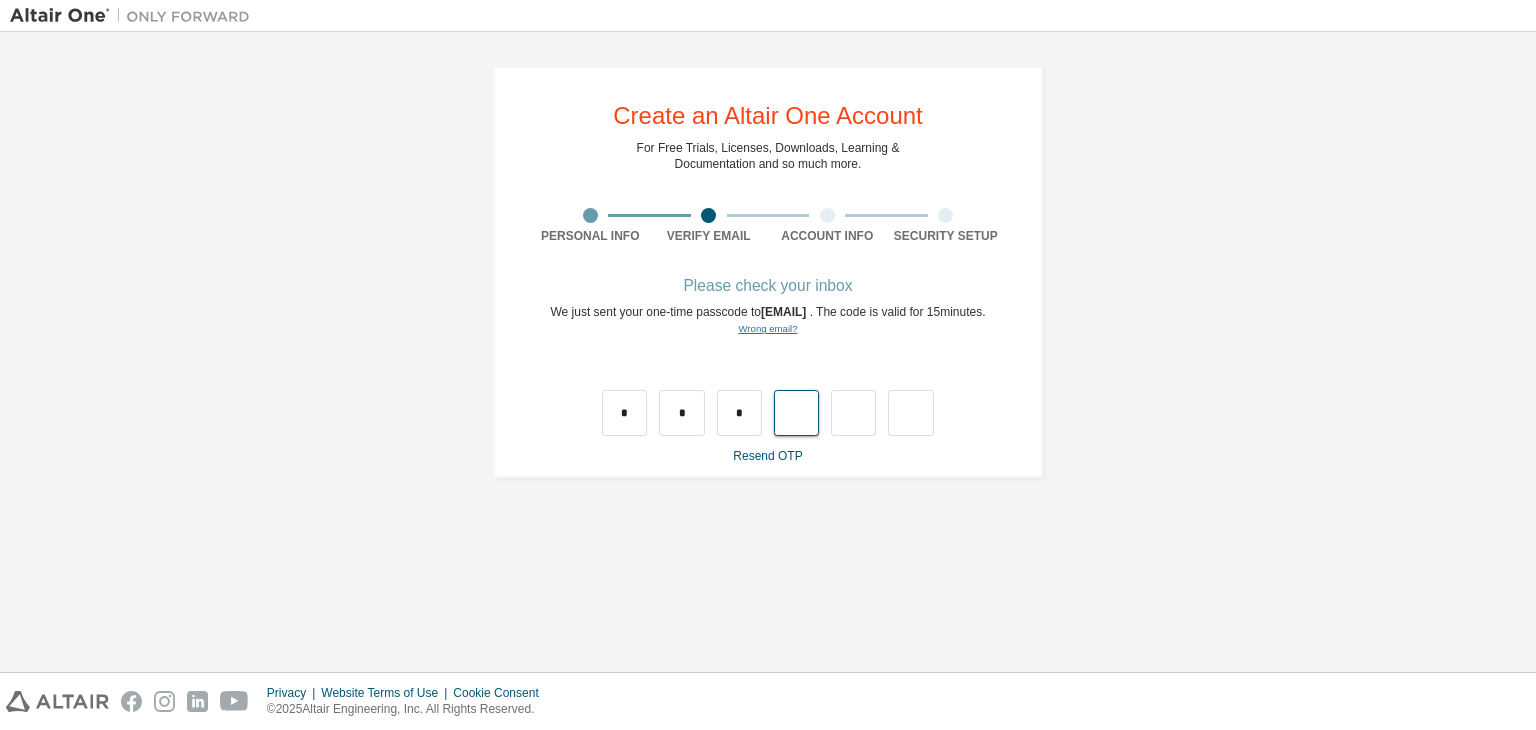 type on "*" 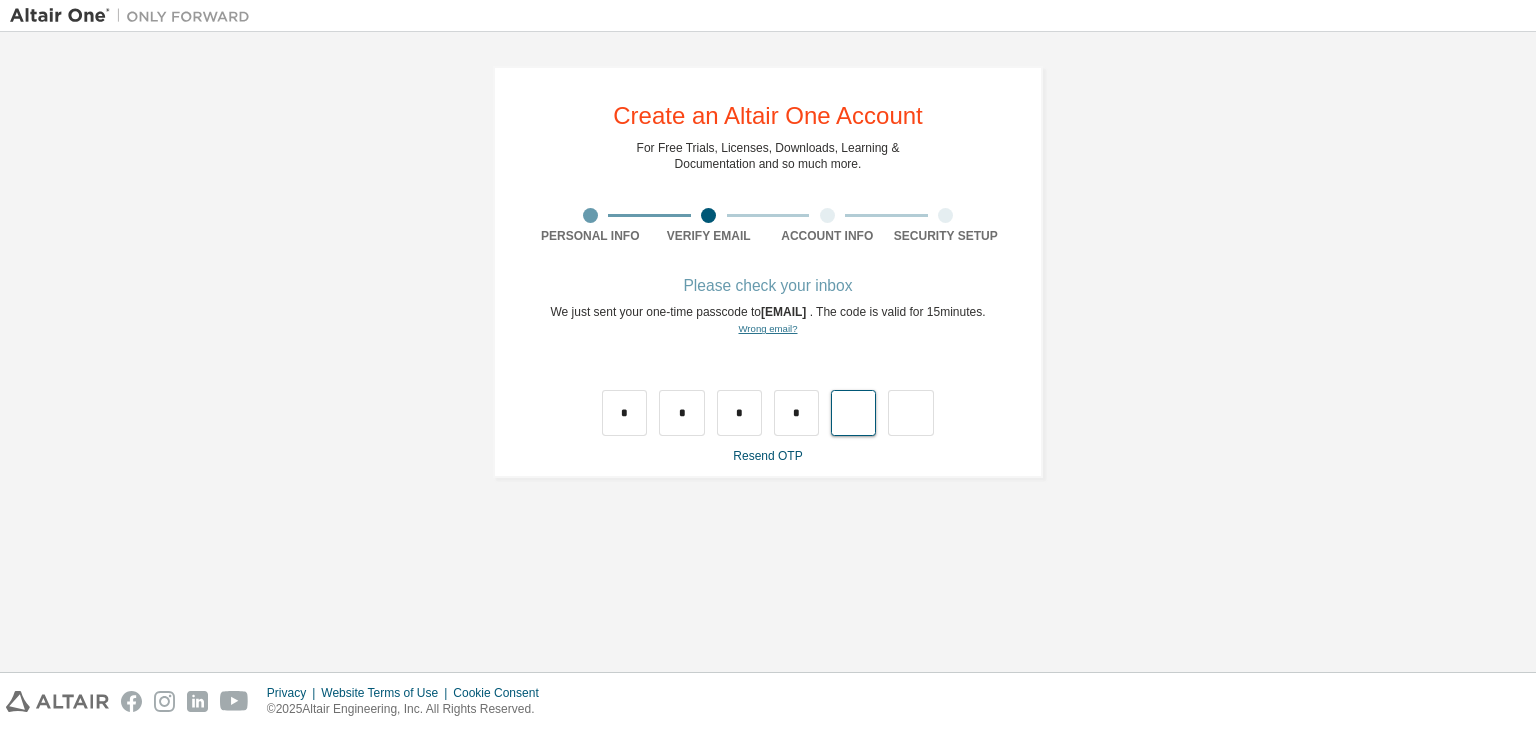 type on "*" 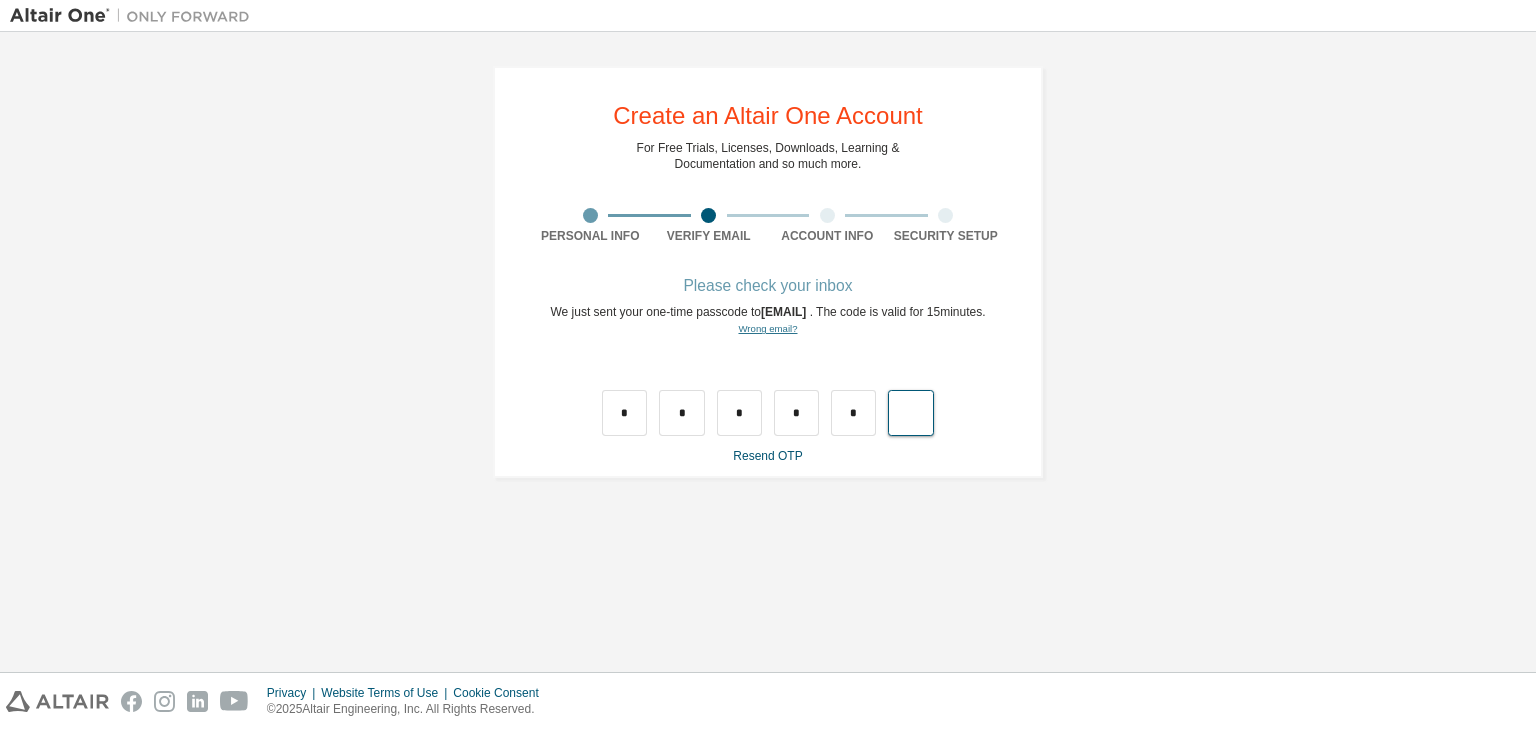 type on "*" 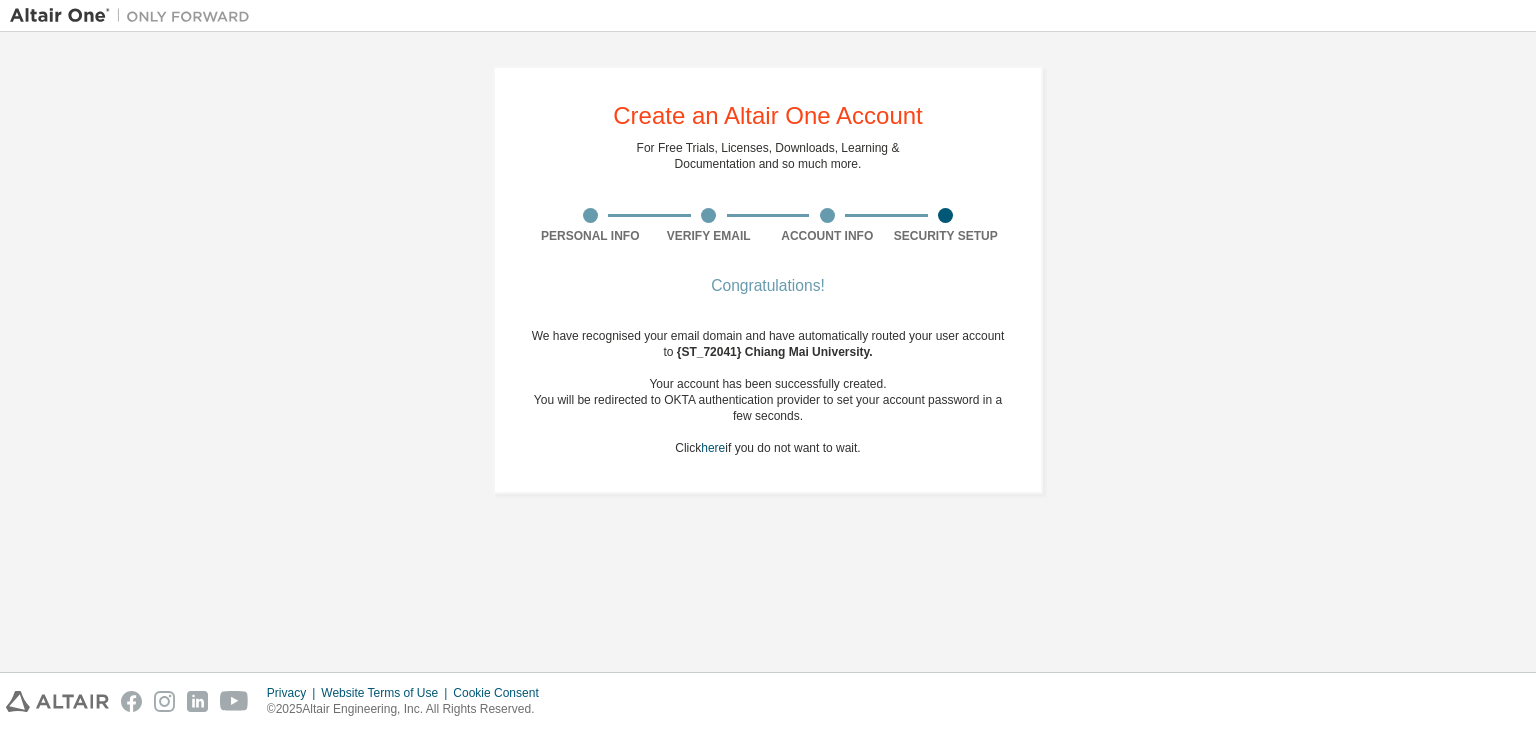click on "We have recognised your email domain and have automatically routed your user account to   {ST_72041} Chiang Mai University . Your account has been successfully created. You will be redirected to OKTA authentication provider to set your account password in a few seconds. Click  here  if you do not want to wait." at bounding box center (768, 392) 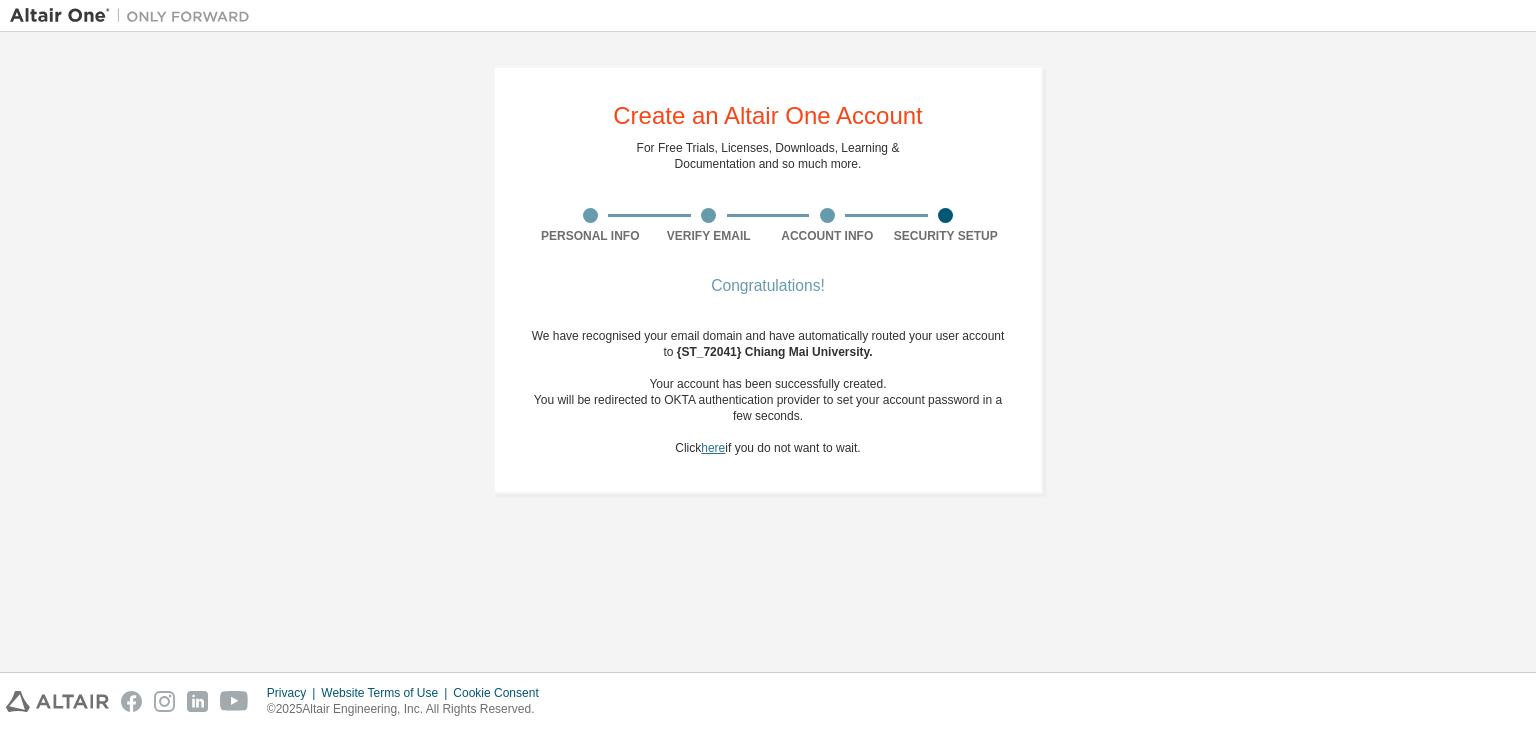 click on "here" at bounding box center [713, 448] 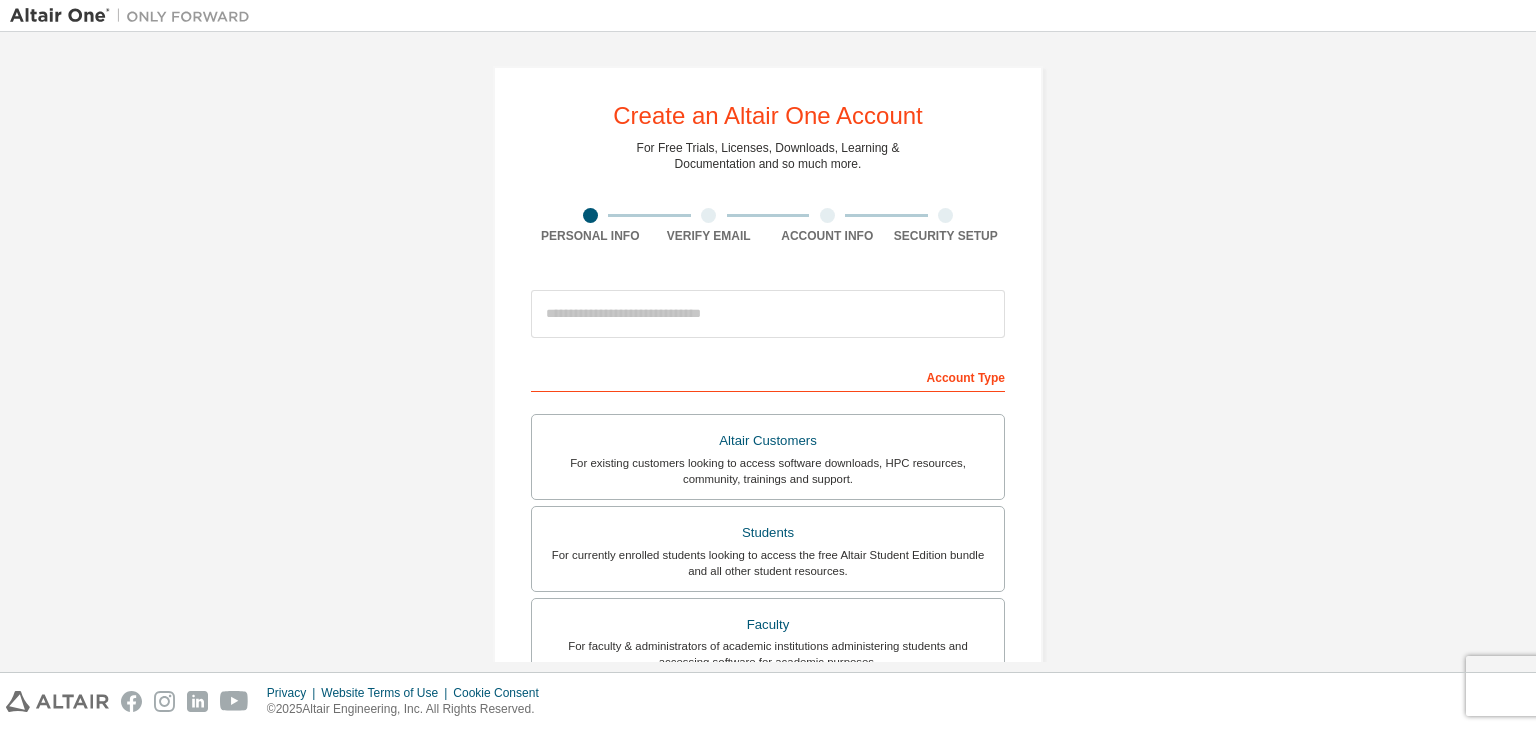scroll, scrollTop: 0, scrollLeft: 0, axis: both 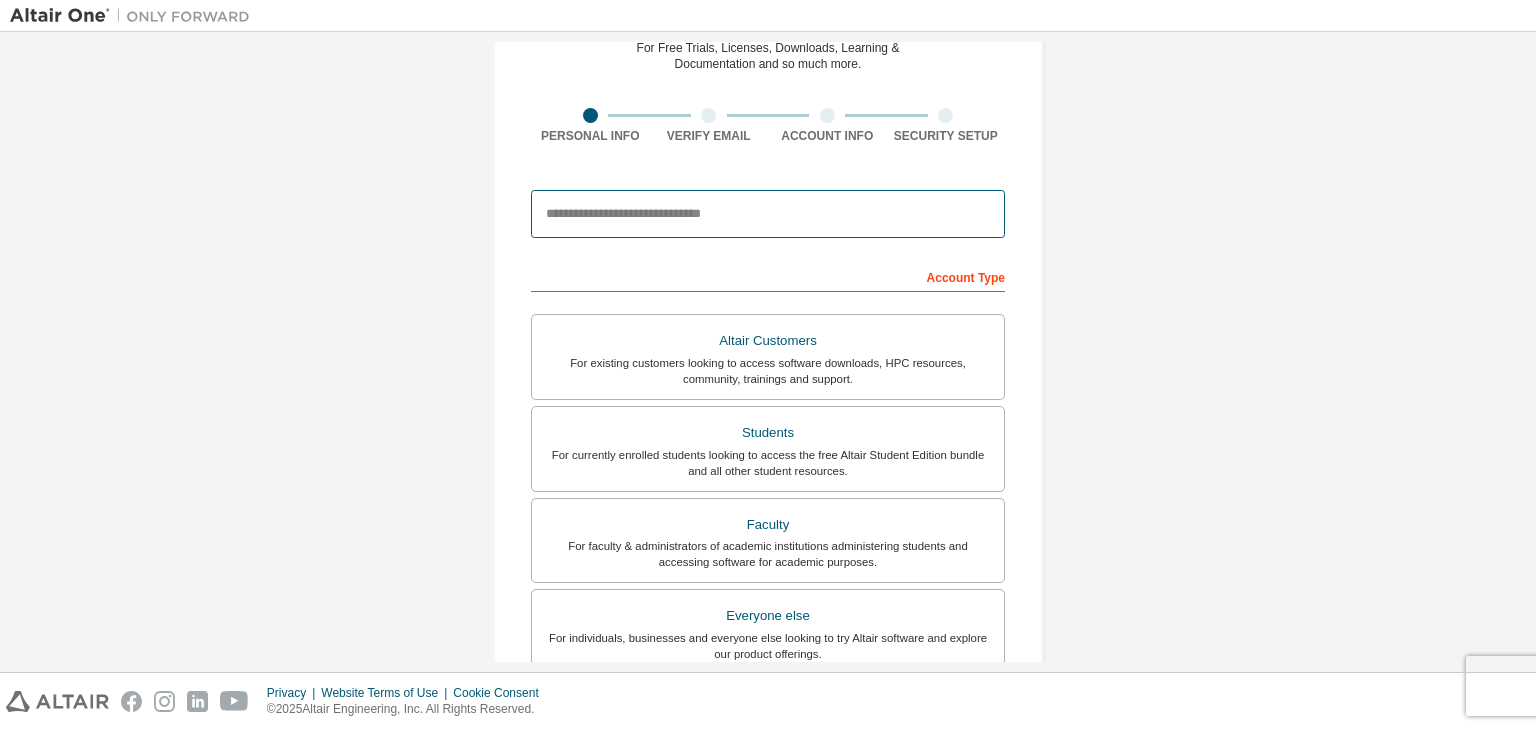 click at bounding box center (768, 214) 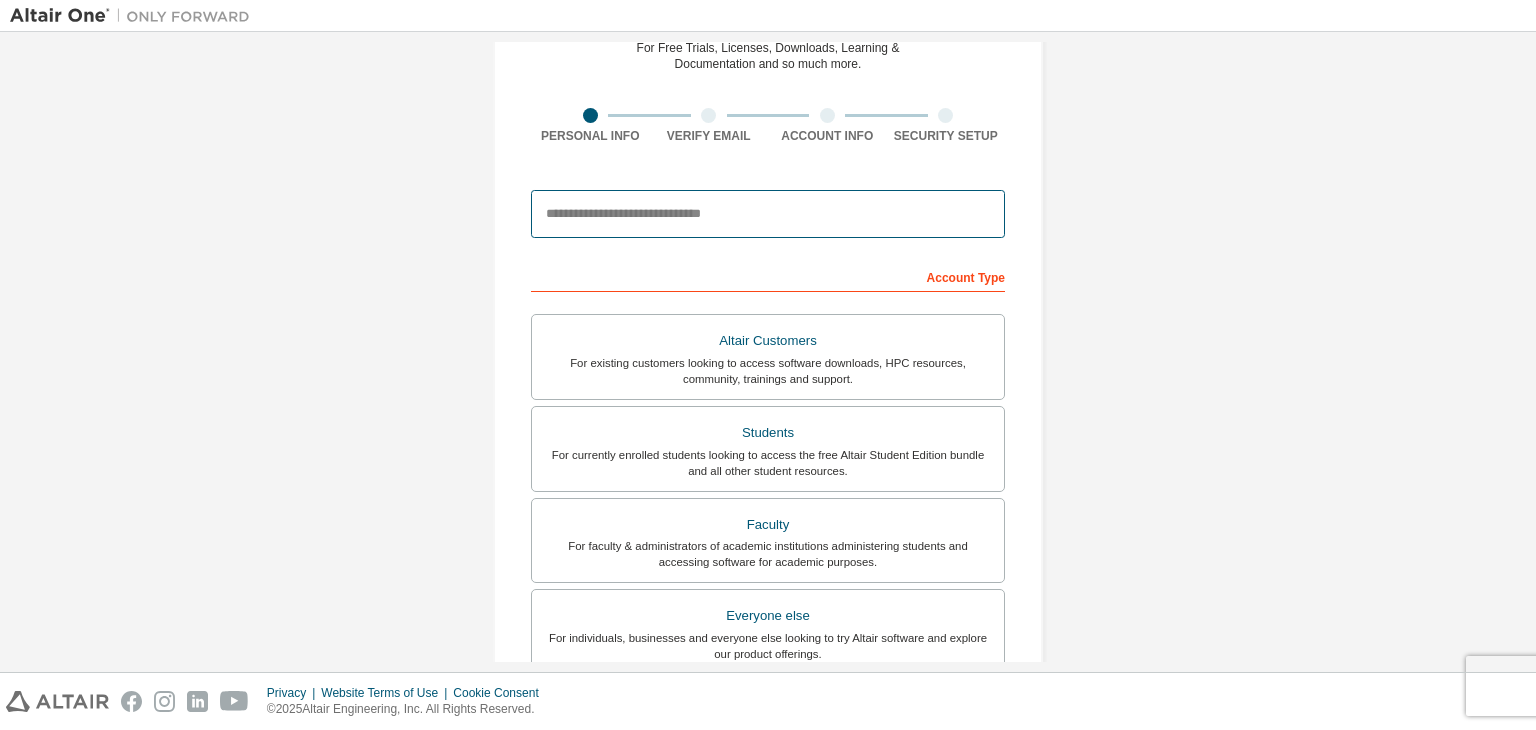 type on "**********" 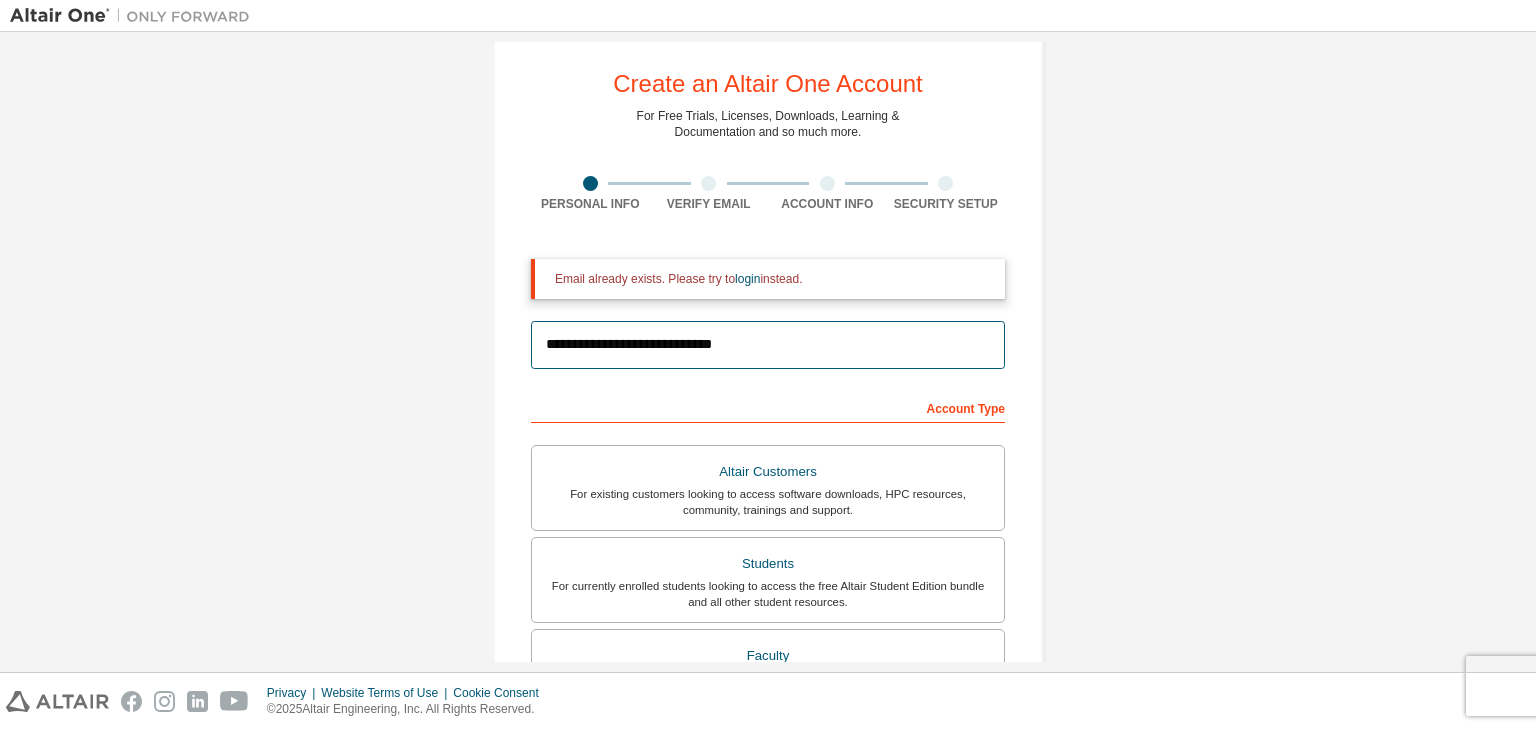 scroll, scrollTop: 0, scrollLeft: 0, axis: both 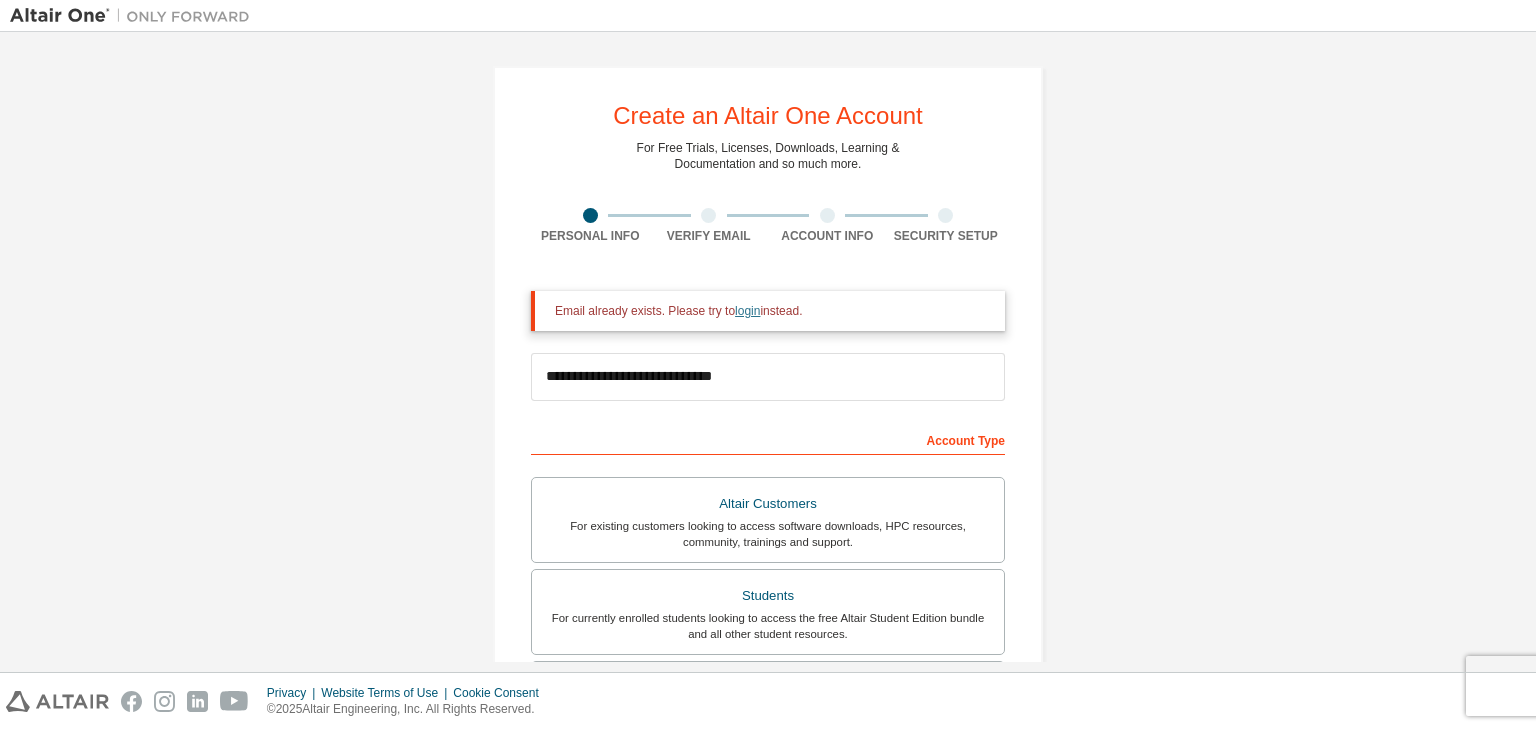 click on "login" at bounding box center [747, 311] 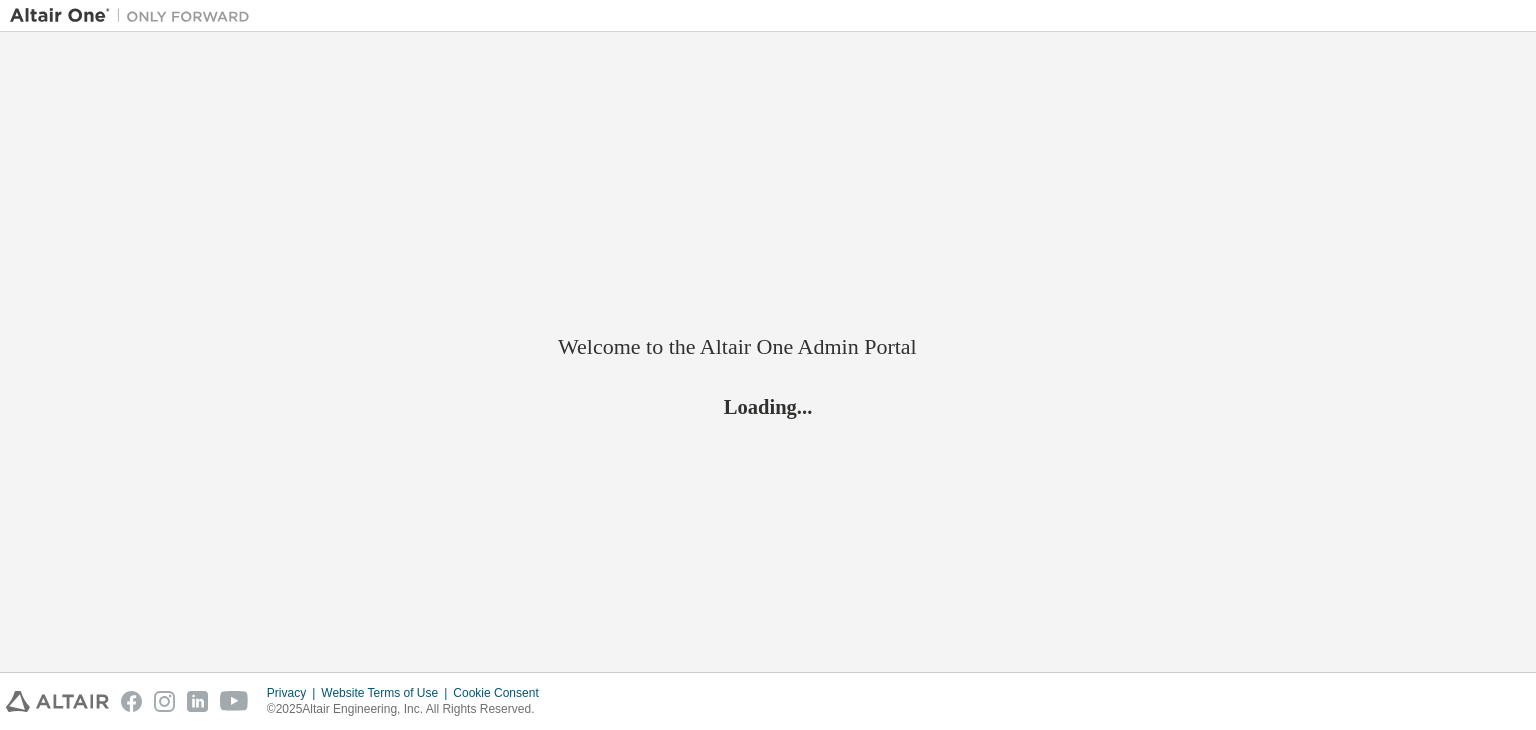 scroll, scrollTop: 0, scrollLeft: 0, axis: both 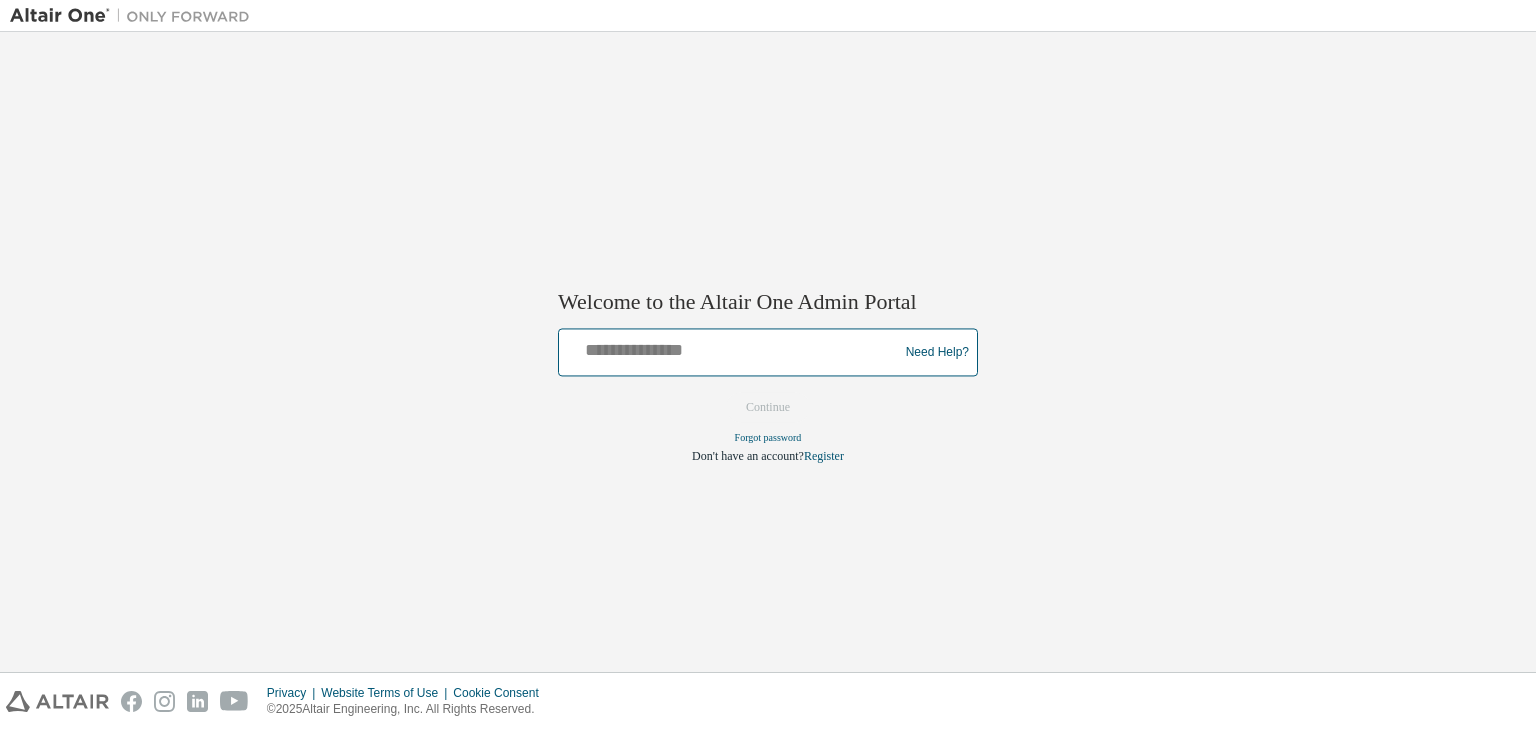 click at bounding box center [731, 348] 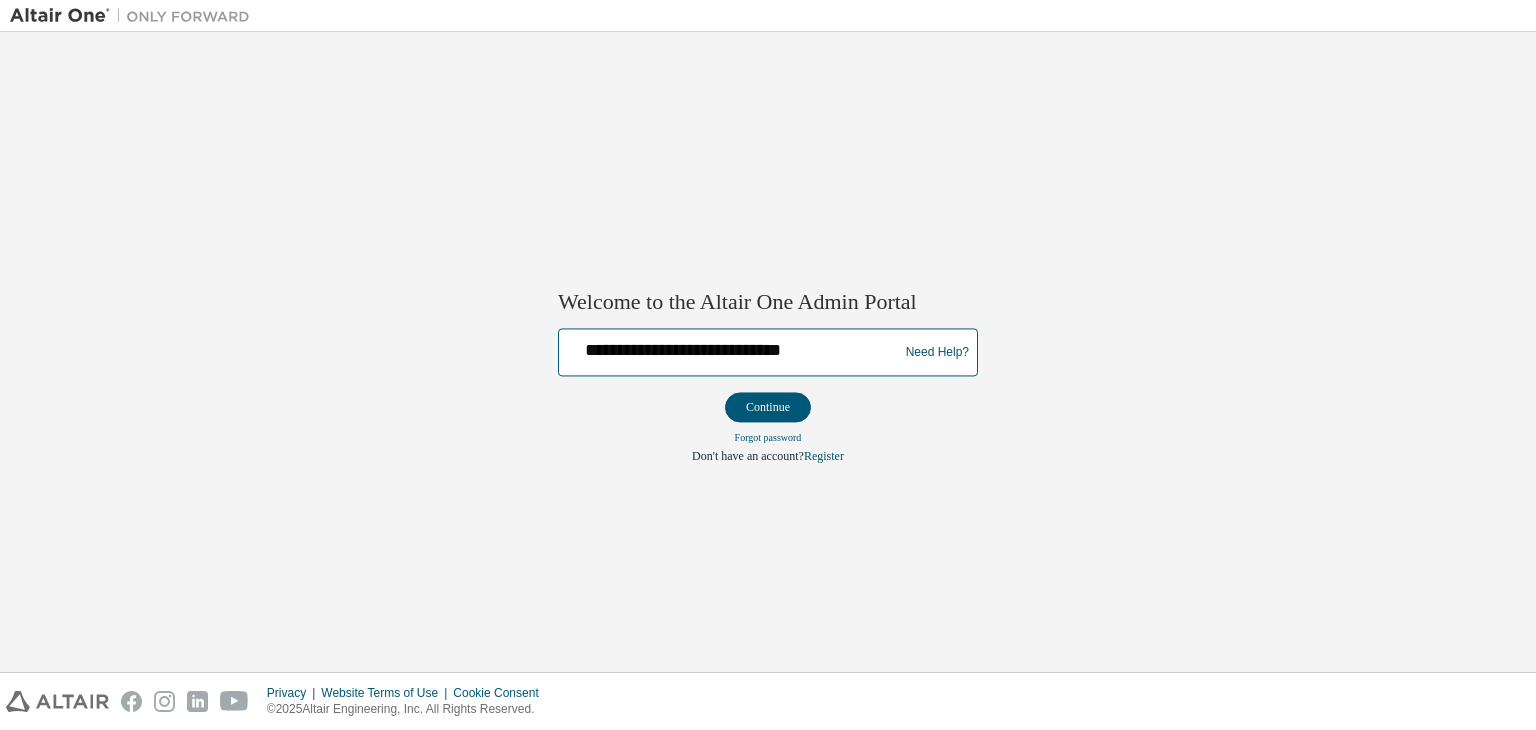 click on "**********" at bounding box center (731, 348) 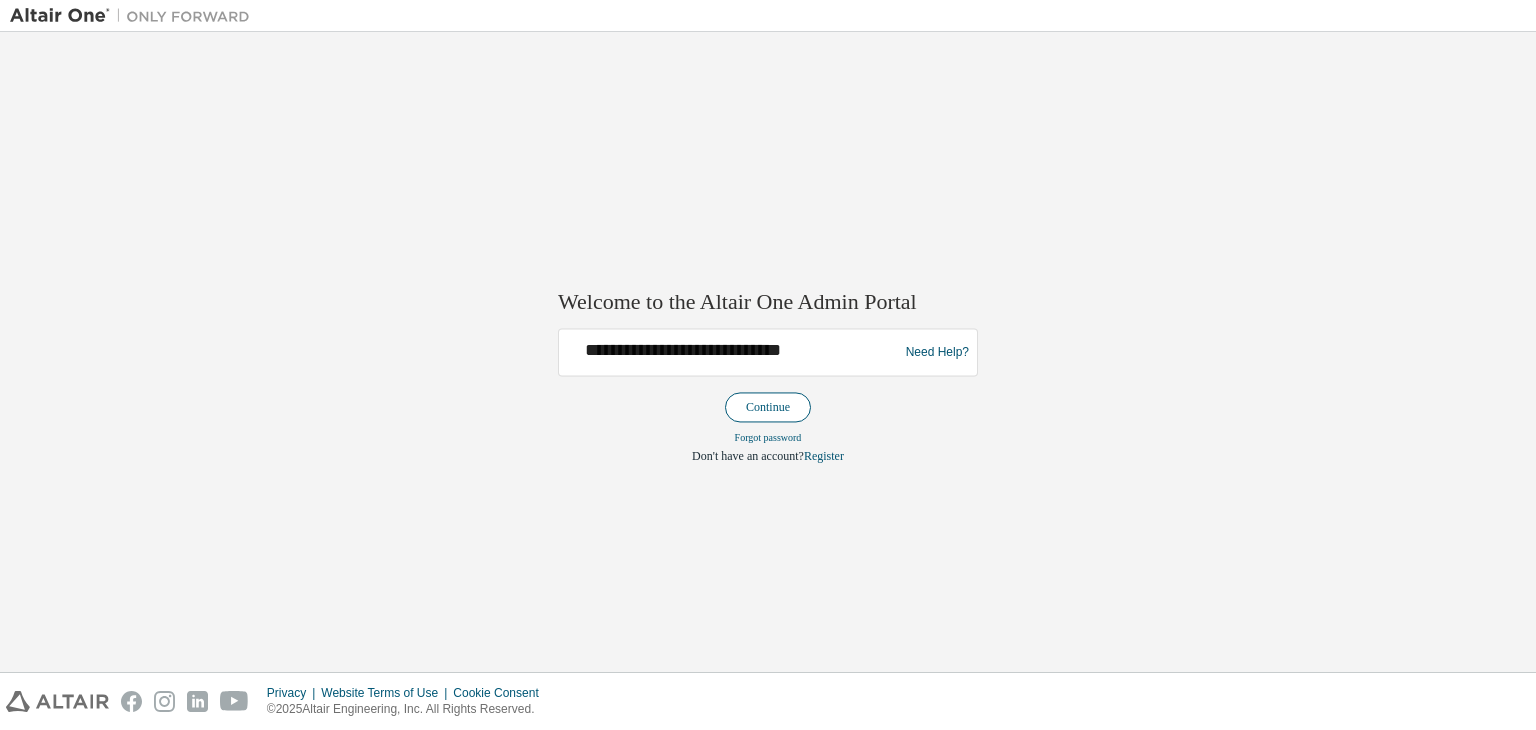 click on "Continue" at bounding box center (768, 408) 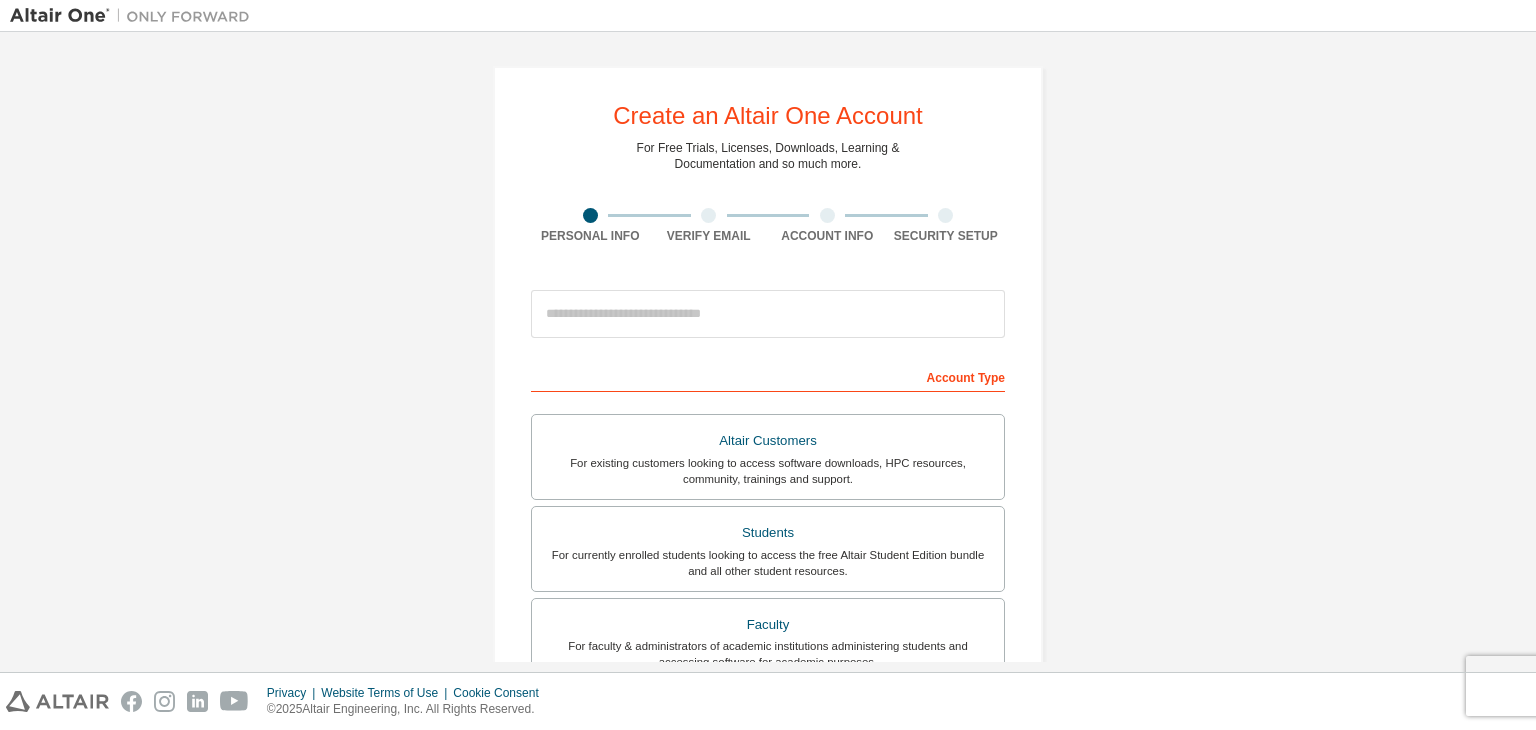 scroll, scrollTop: 0, scrollLeft: 0, axis: both 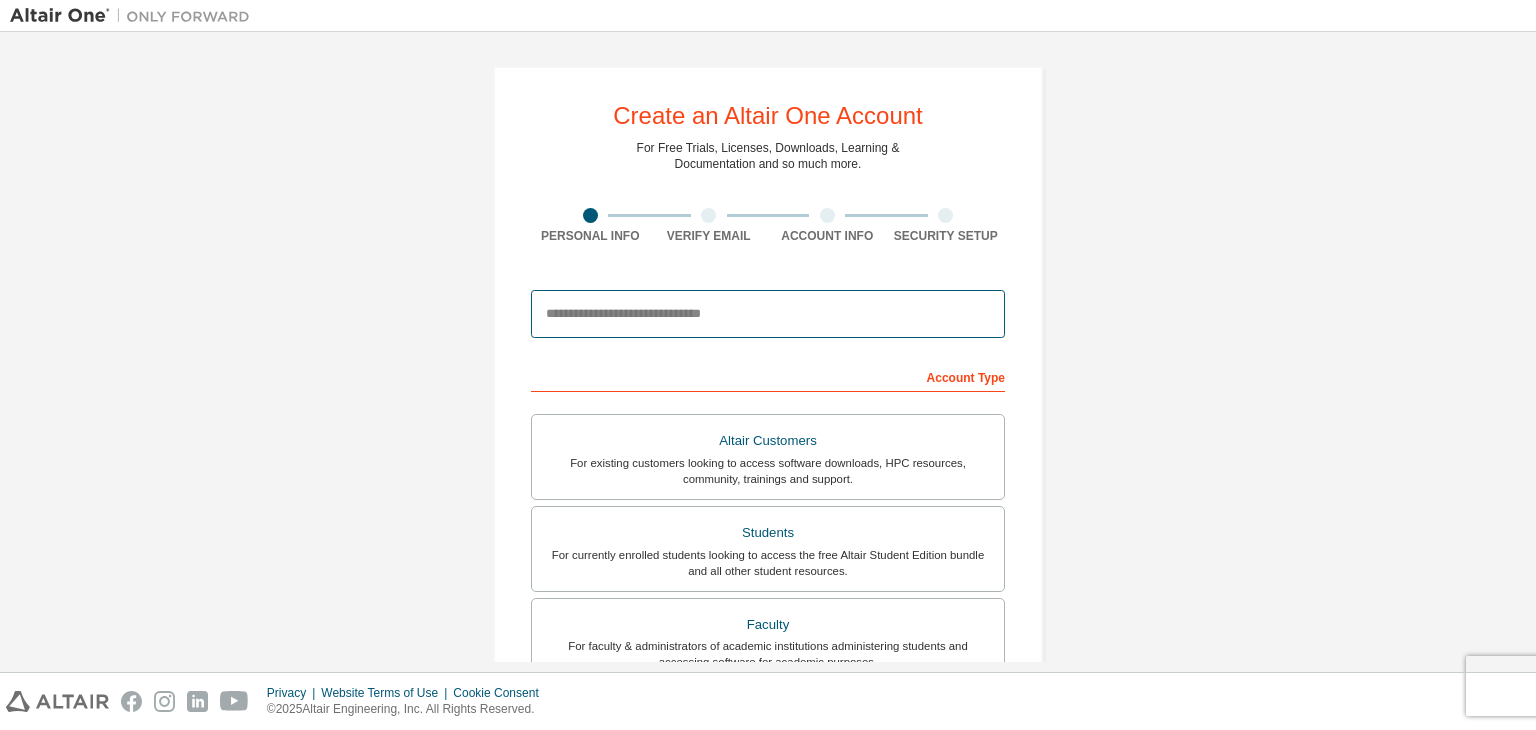 click at bounding box center [768, 314] 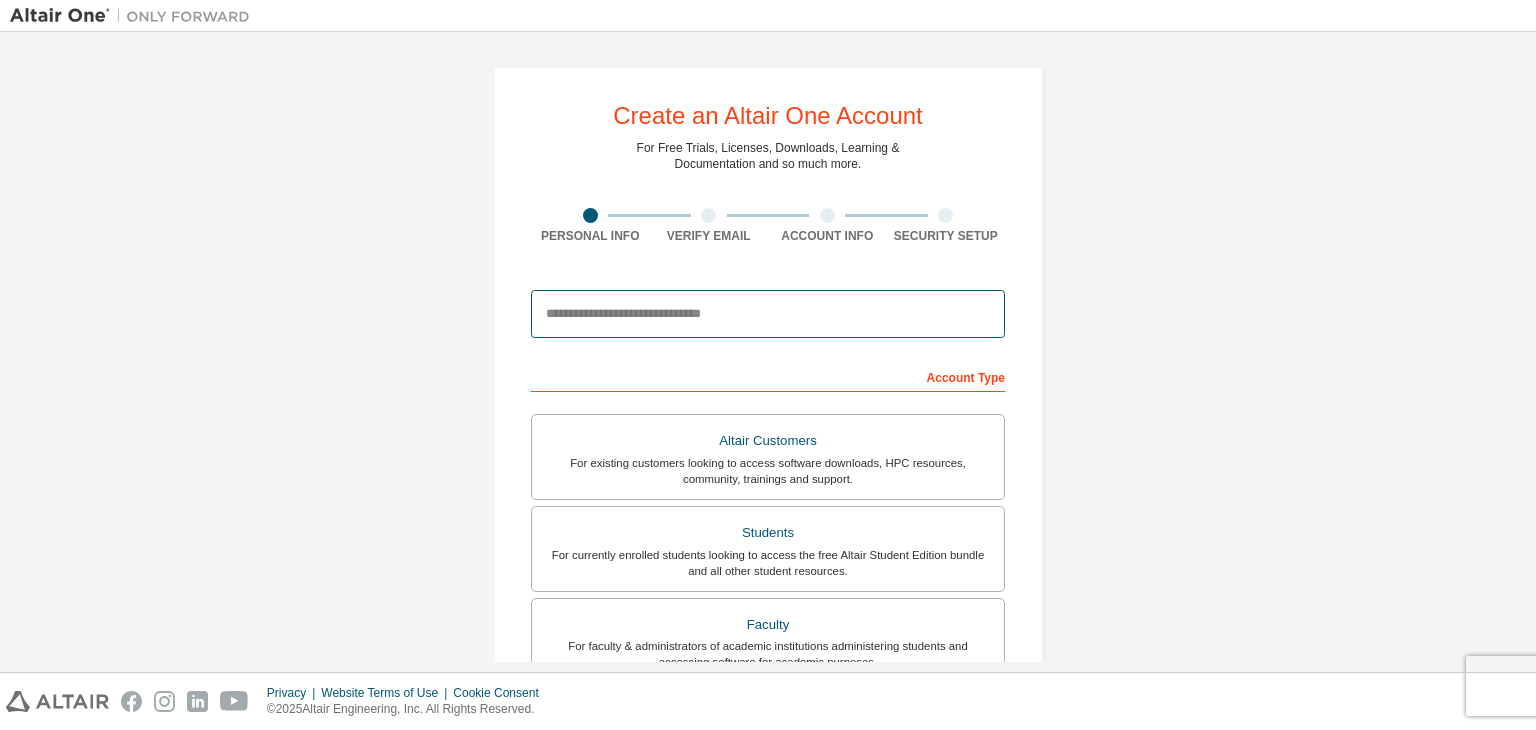type on "**********" 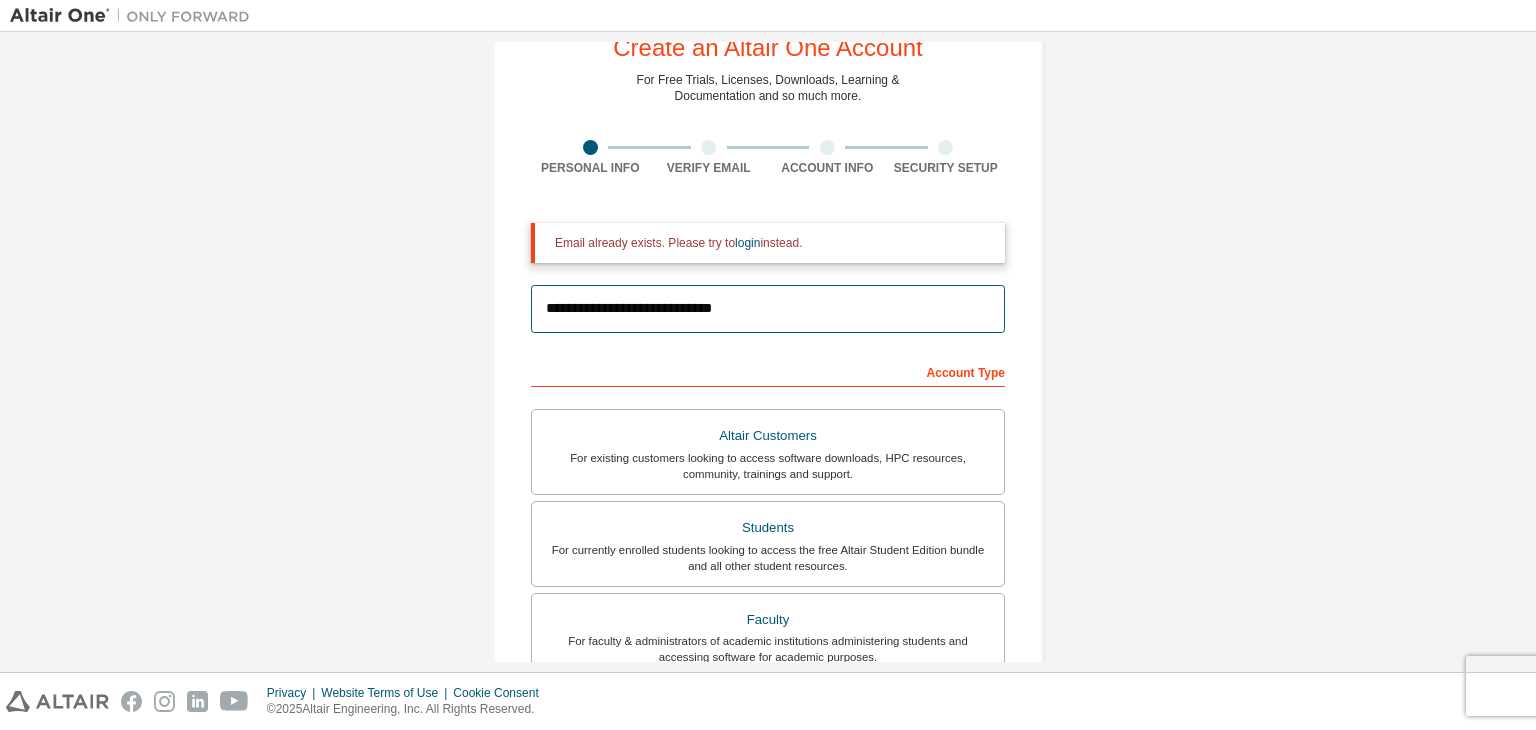 scroll, scrollTop: 0, scrollLeft: 0, axis: both 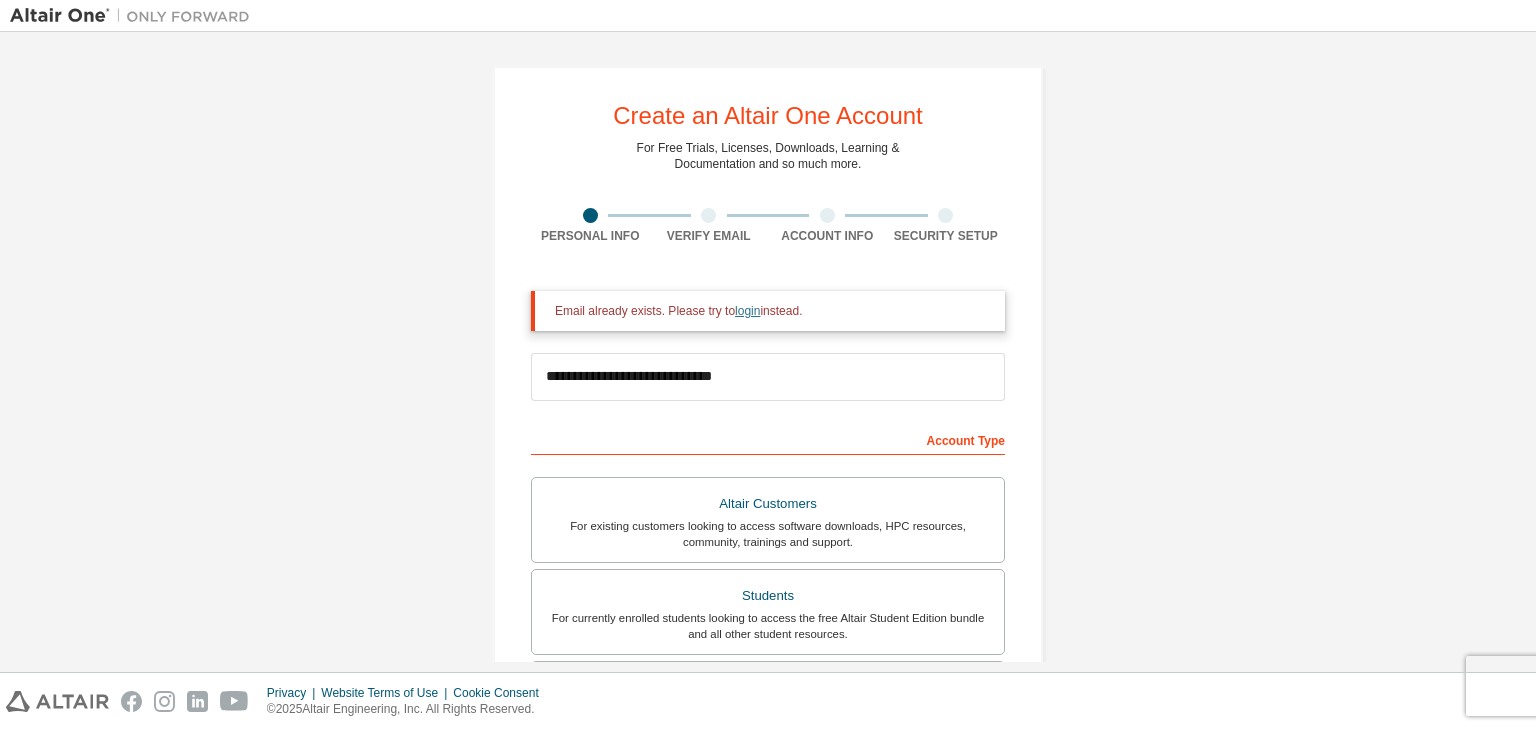 click on "login" at bounding box center (747, 311) 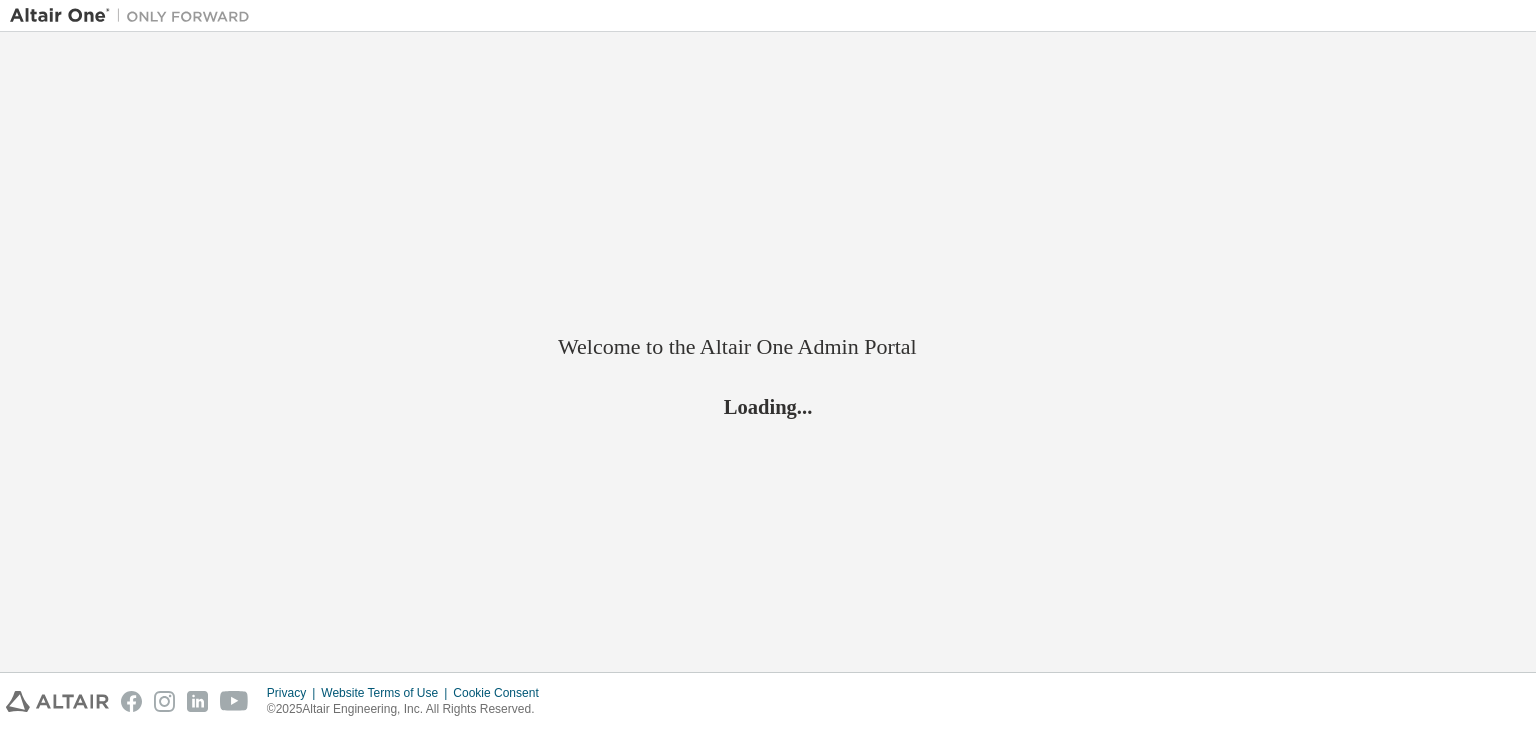 scroll, scrollTop: 0, scrollLeft: 0, axis: both 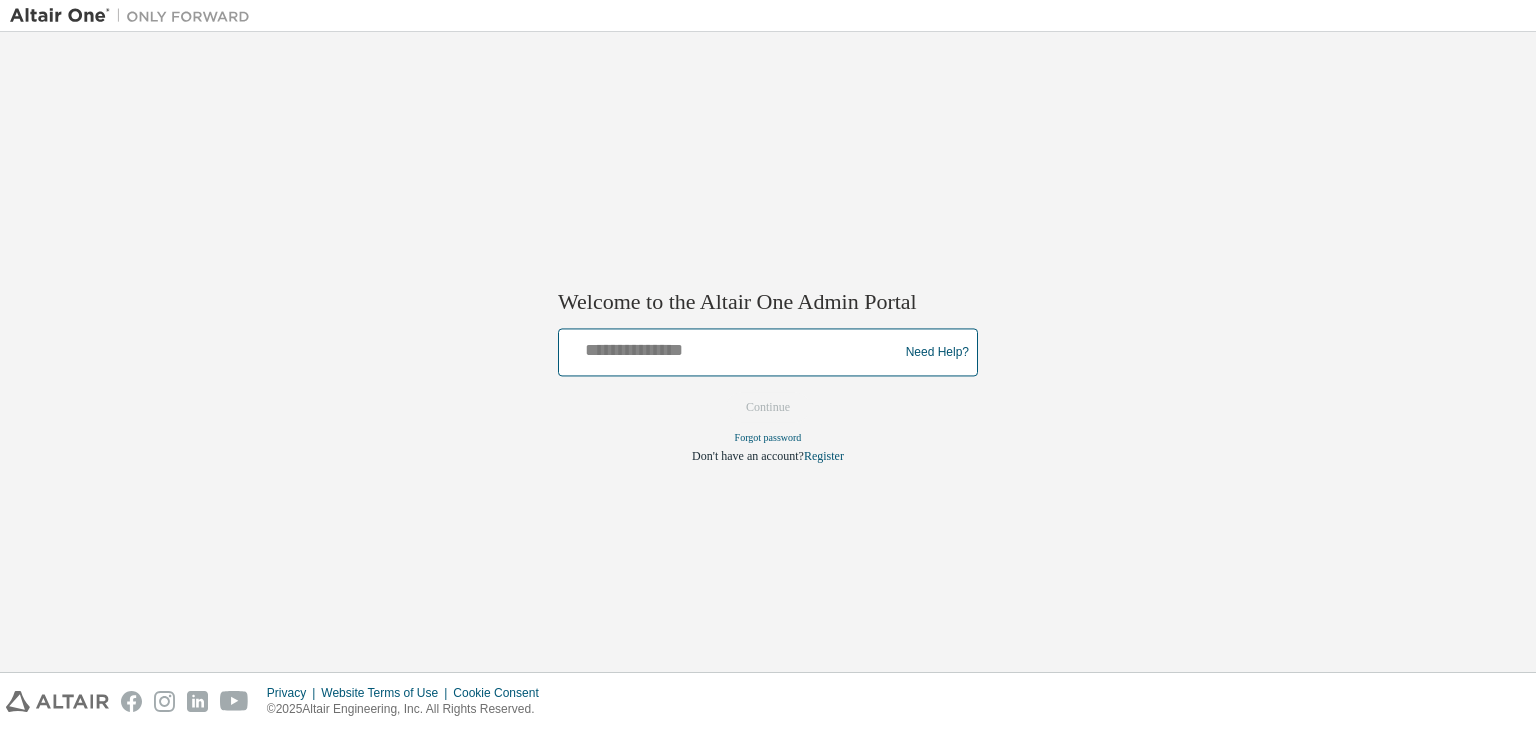 click at bounding box center [731, 348] 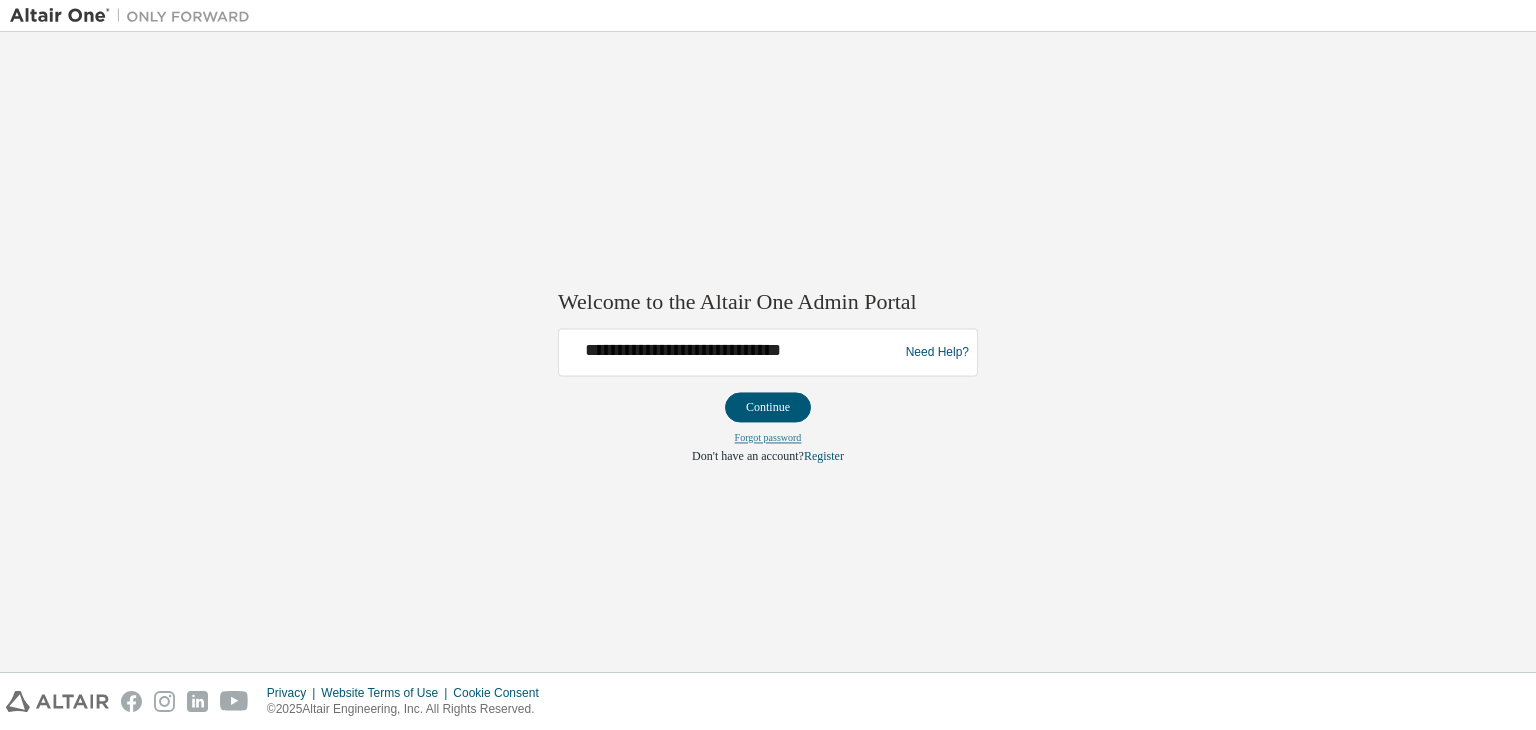 click on "Forgot password" at bounding box center [768, 438] 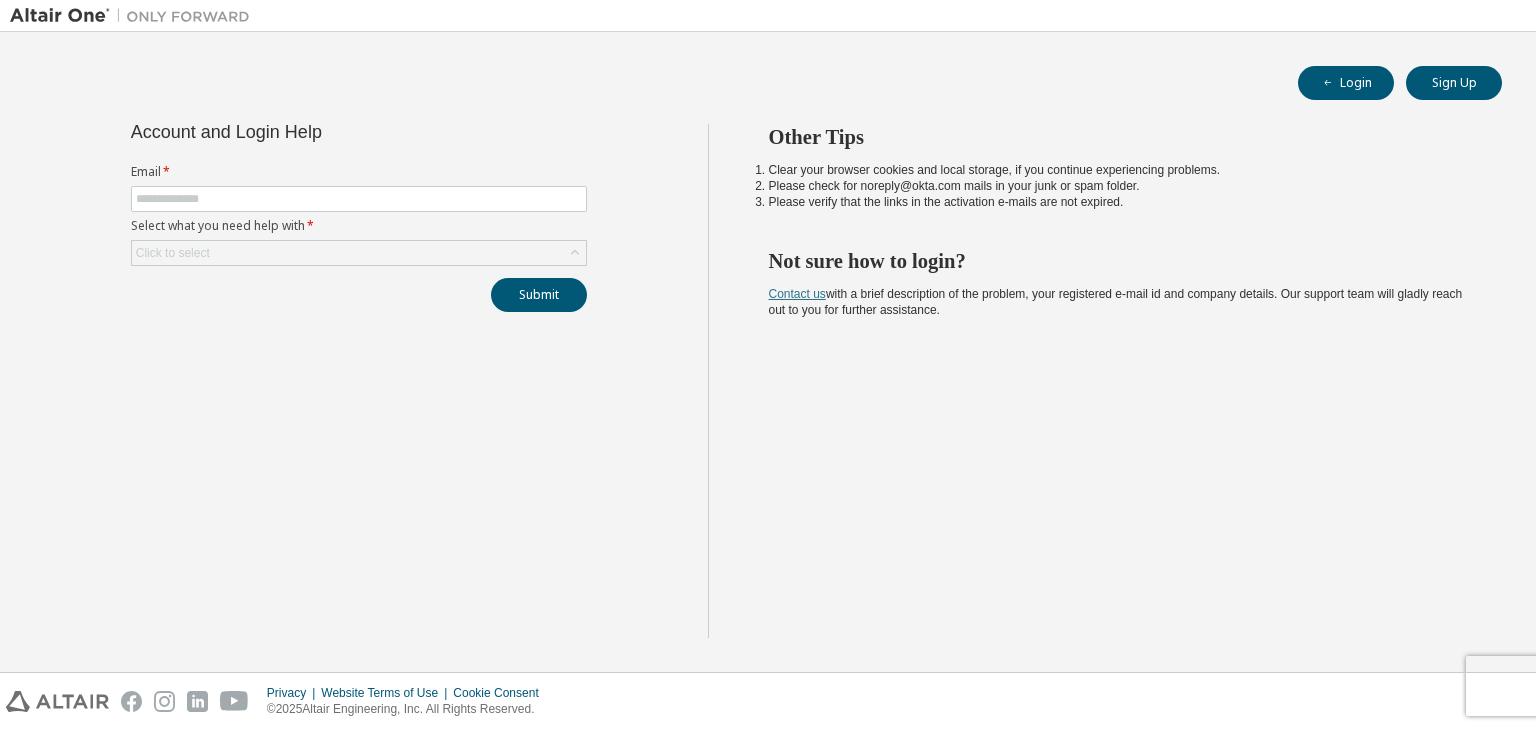 scroll, scrollTop: 0, scrollLeft: 0, axis: both 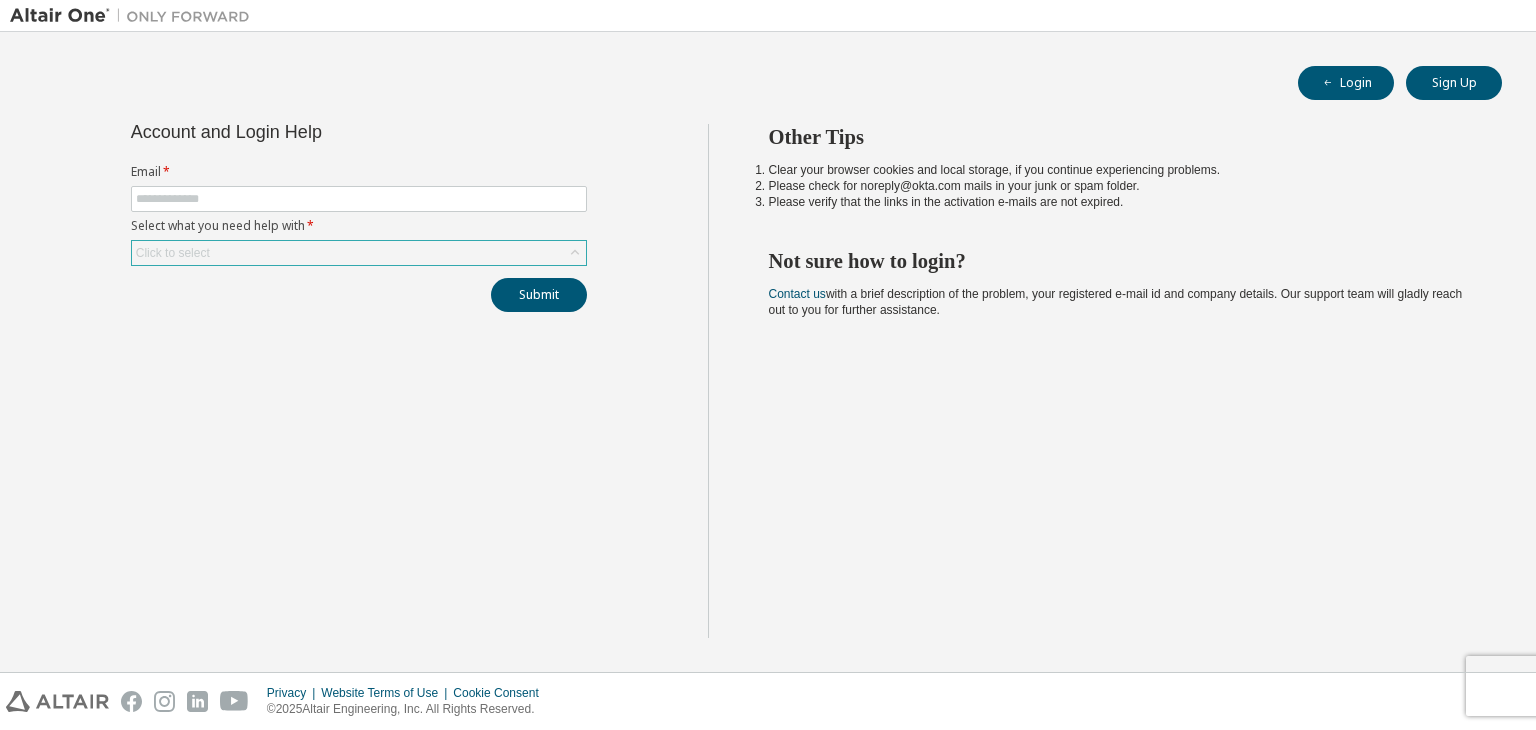 click on "Click to select" at bounding box center (359, 253) 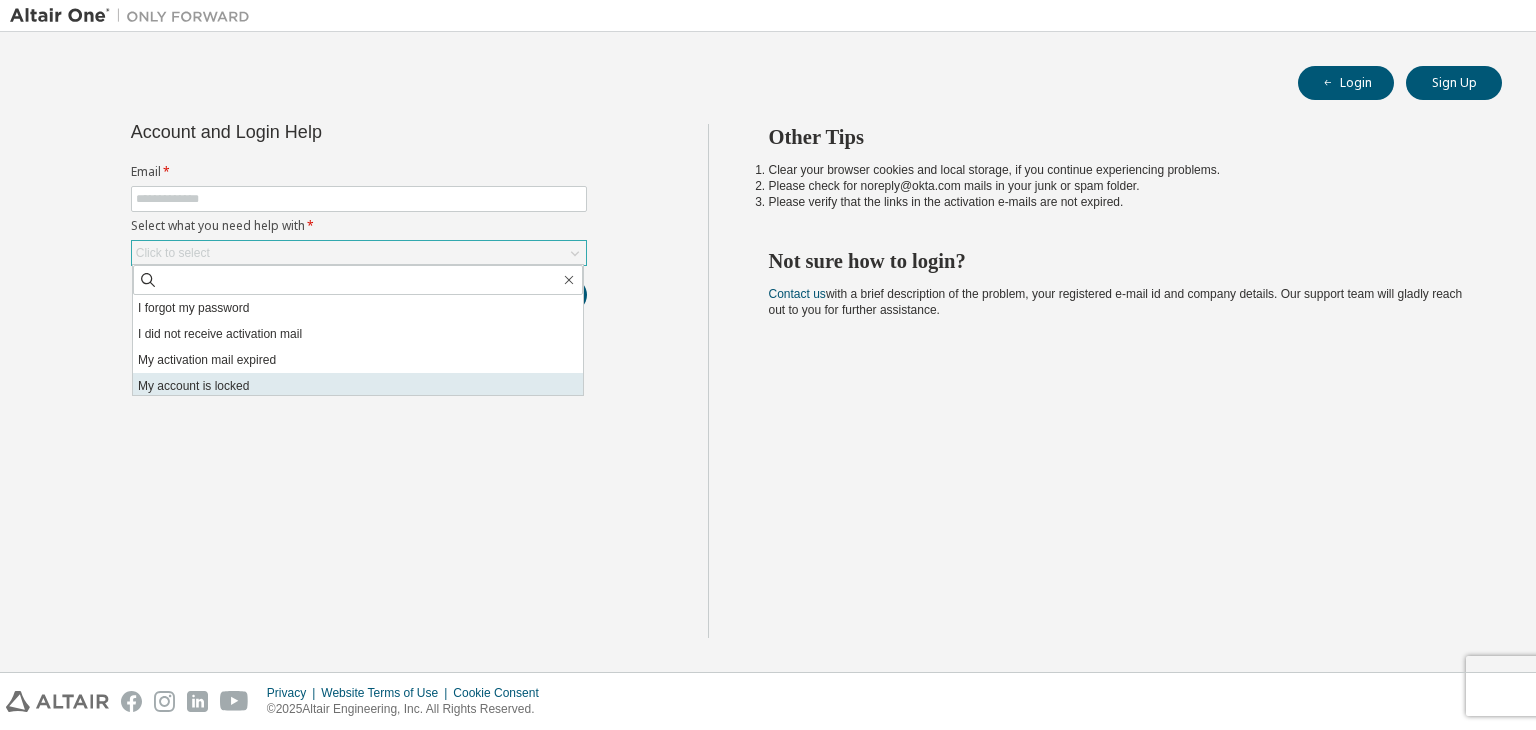 scroll, scrollTop: 56, scrollLeft: 0, axis: vertical 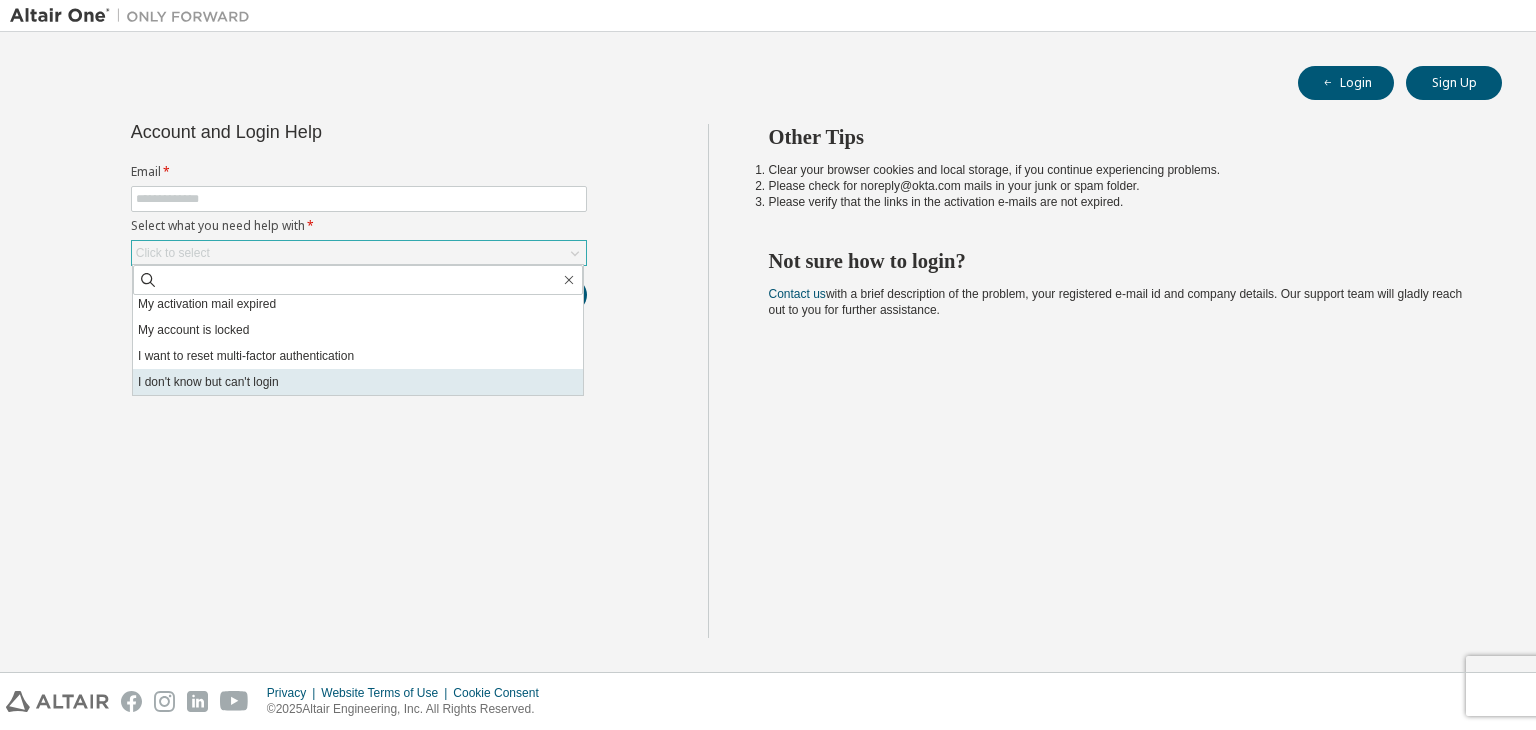 click on "I don't know but can't login" at bounding box center [358, 382] 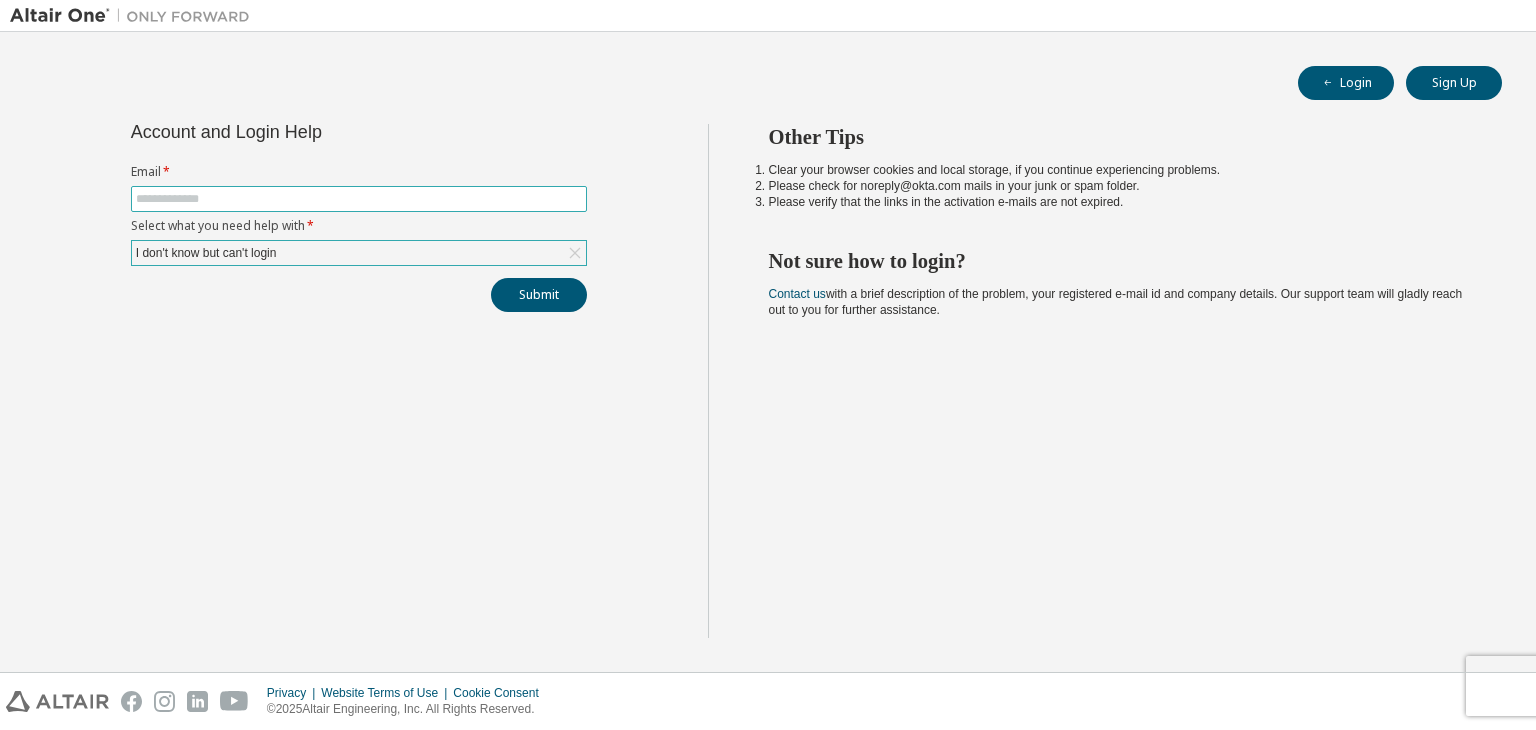 click at bounding box center (359, 199) 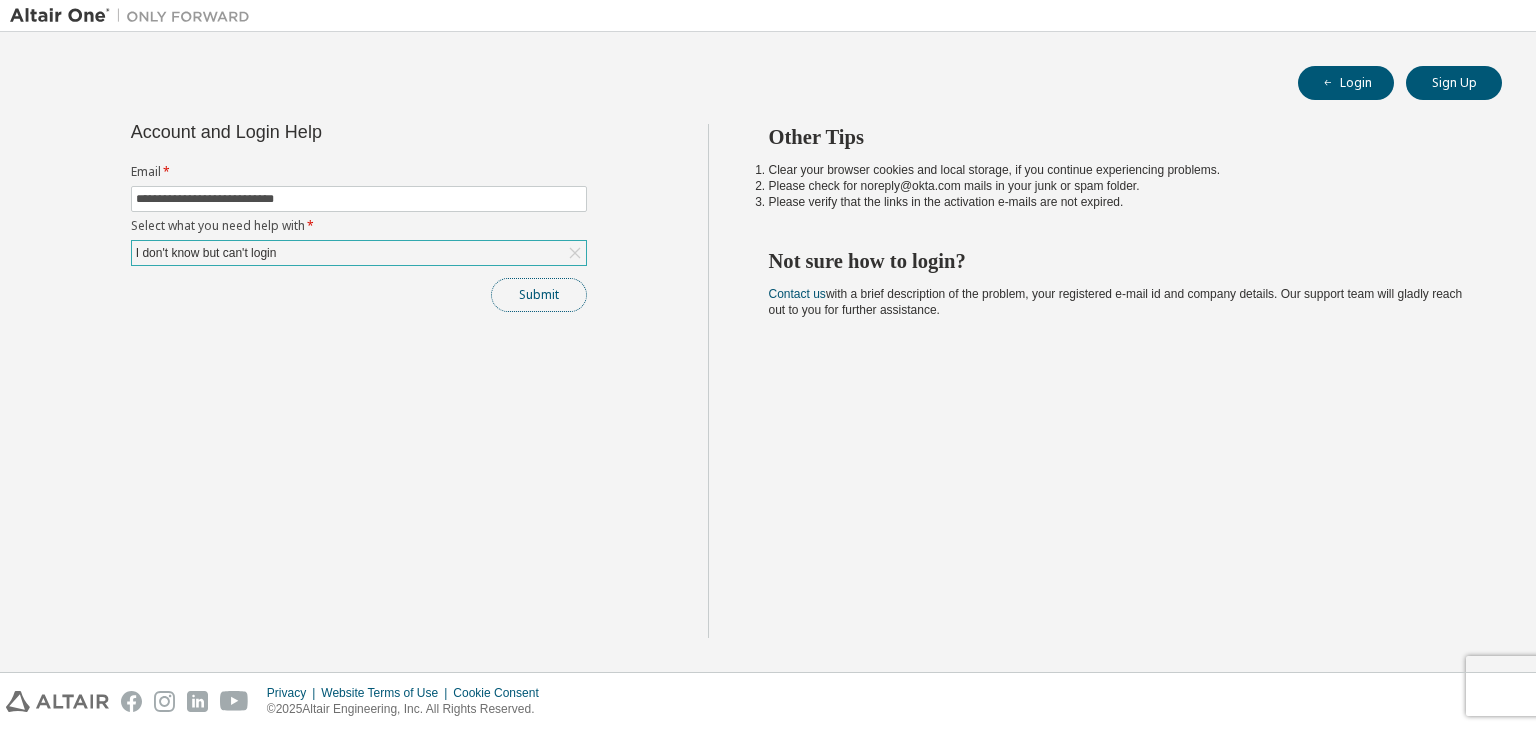 click on "Submit" at bounding box center (539, 295) 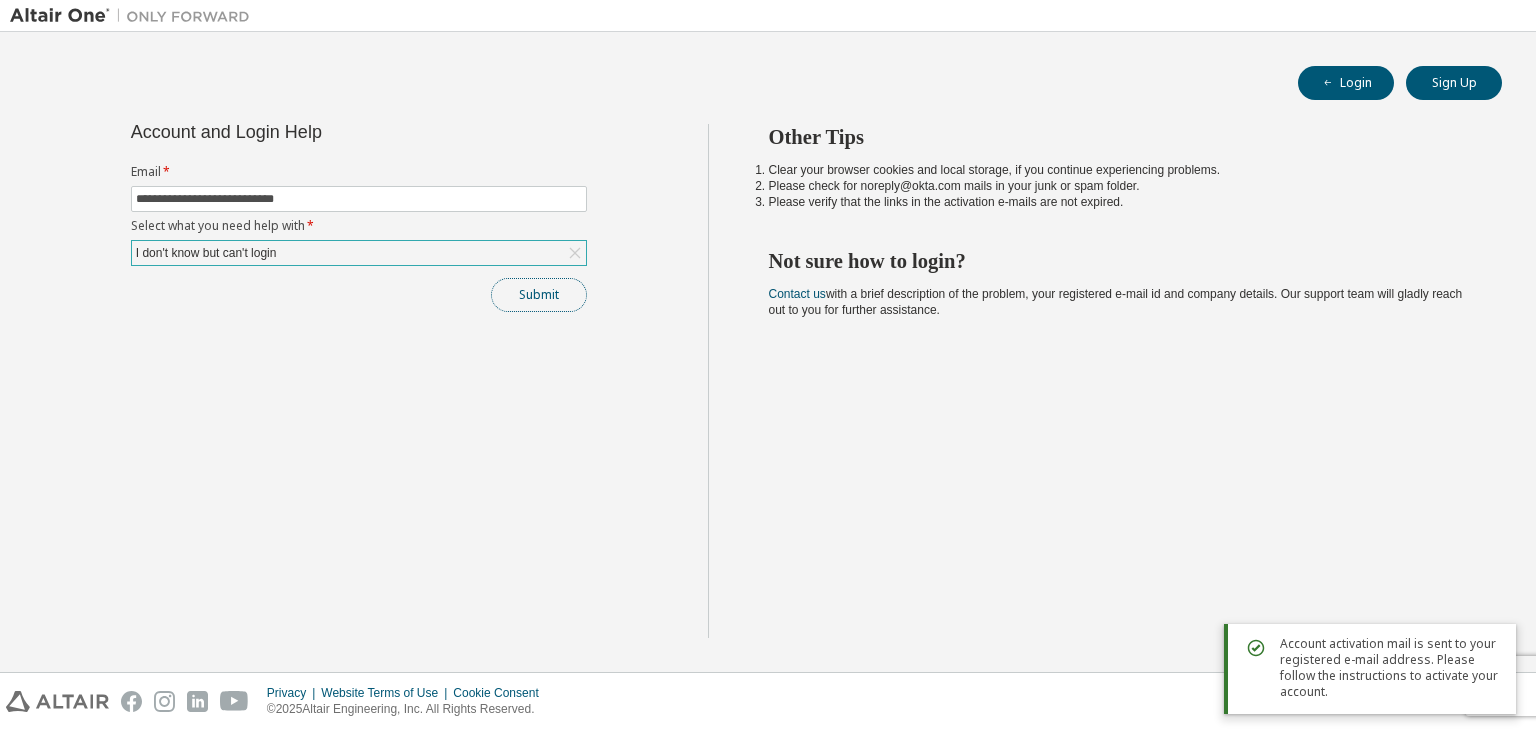 click on "Submit" at bounding box center [539, 295] 